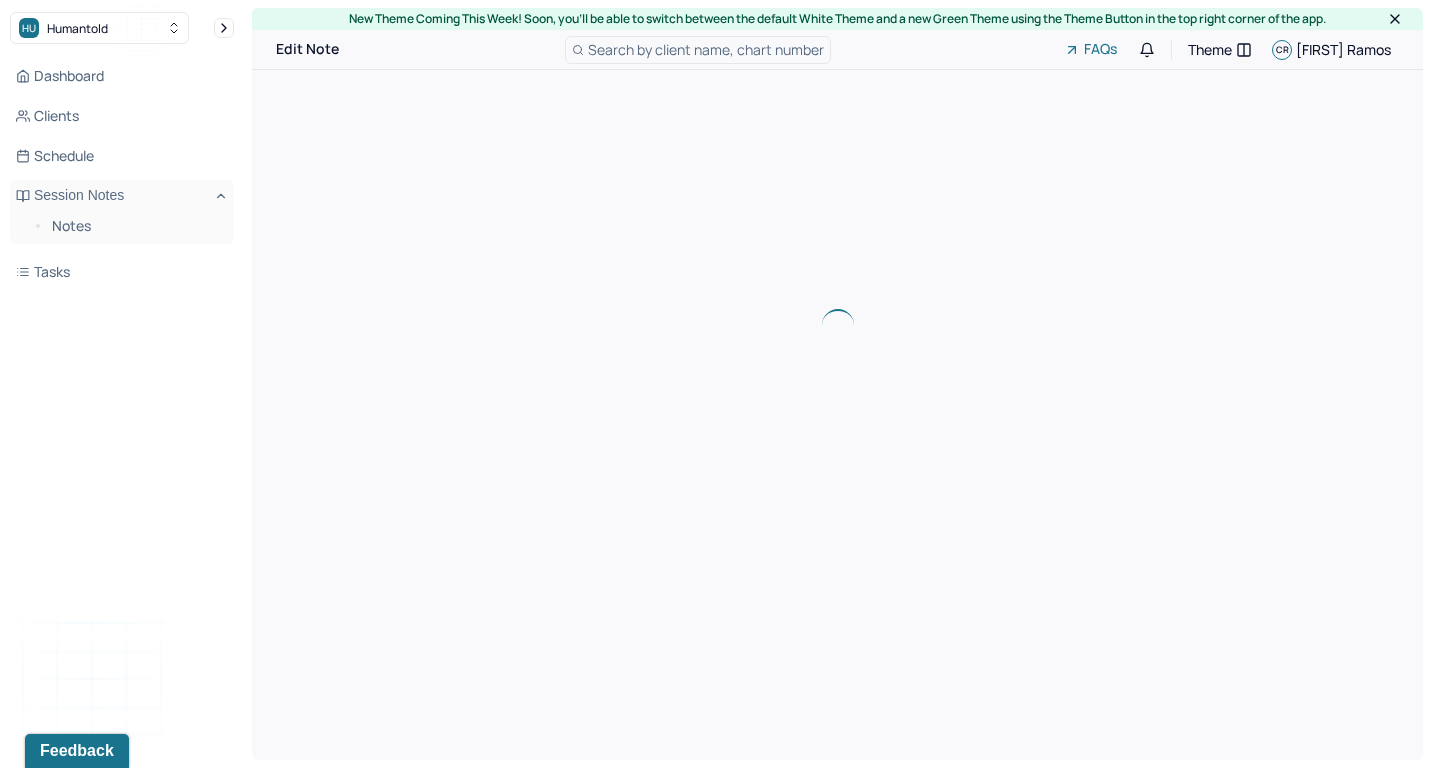 scroll, scrollTop: 0, scrollLeft: 0, axis: both 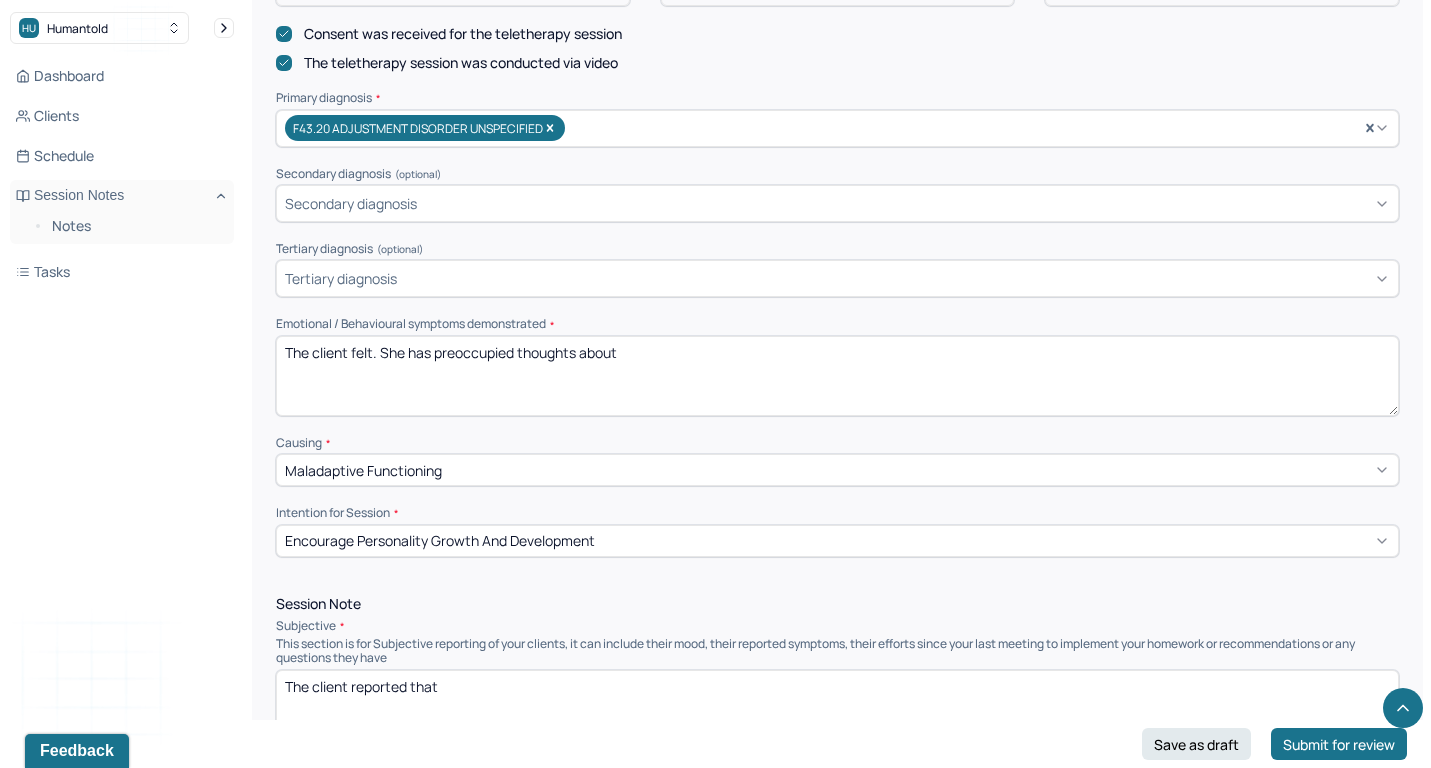 click on "The client felt. She has preoccupied thoughts about" at bounding box center [837, 376] 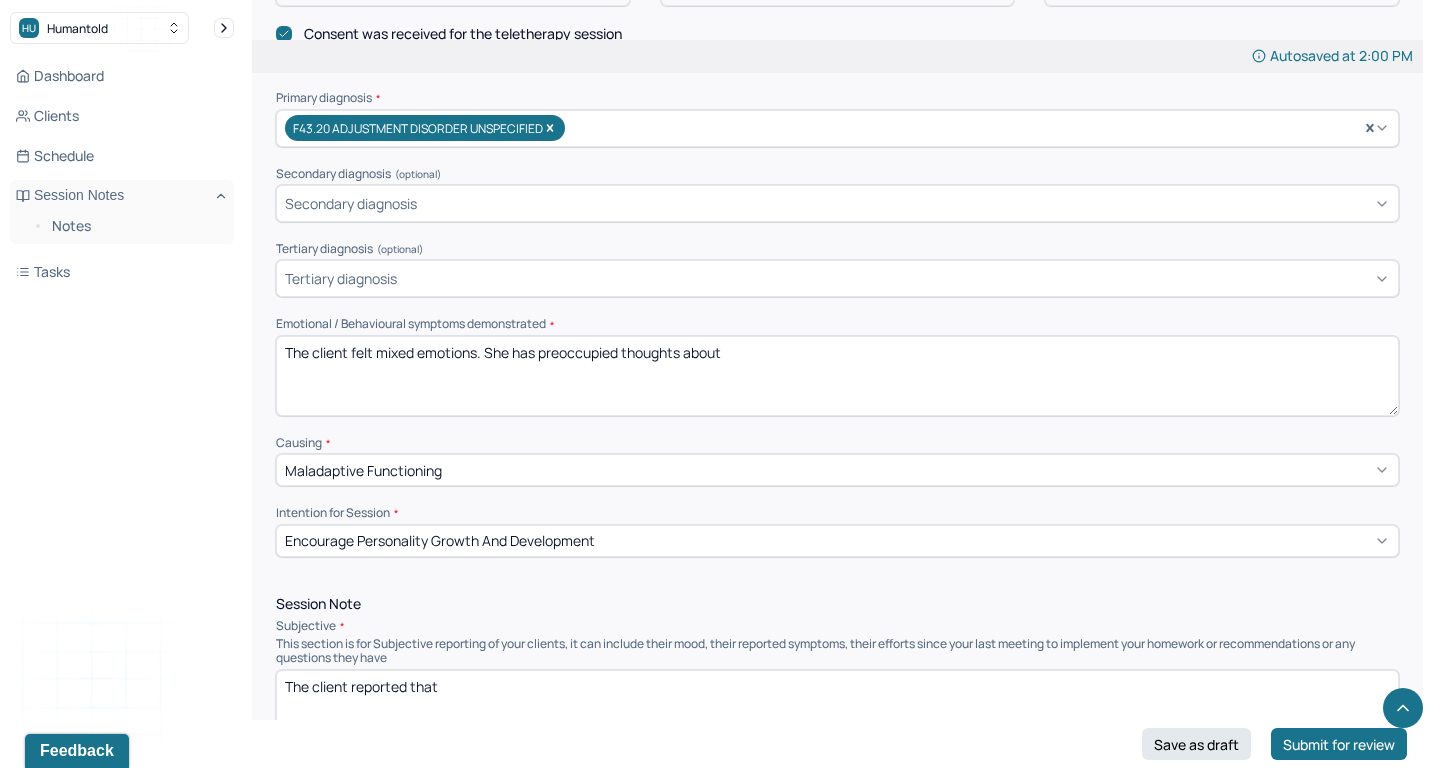 click on "The client felt mixed emotions. She has preoccupied thoughts about" at bounding box center (837, 376) 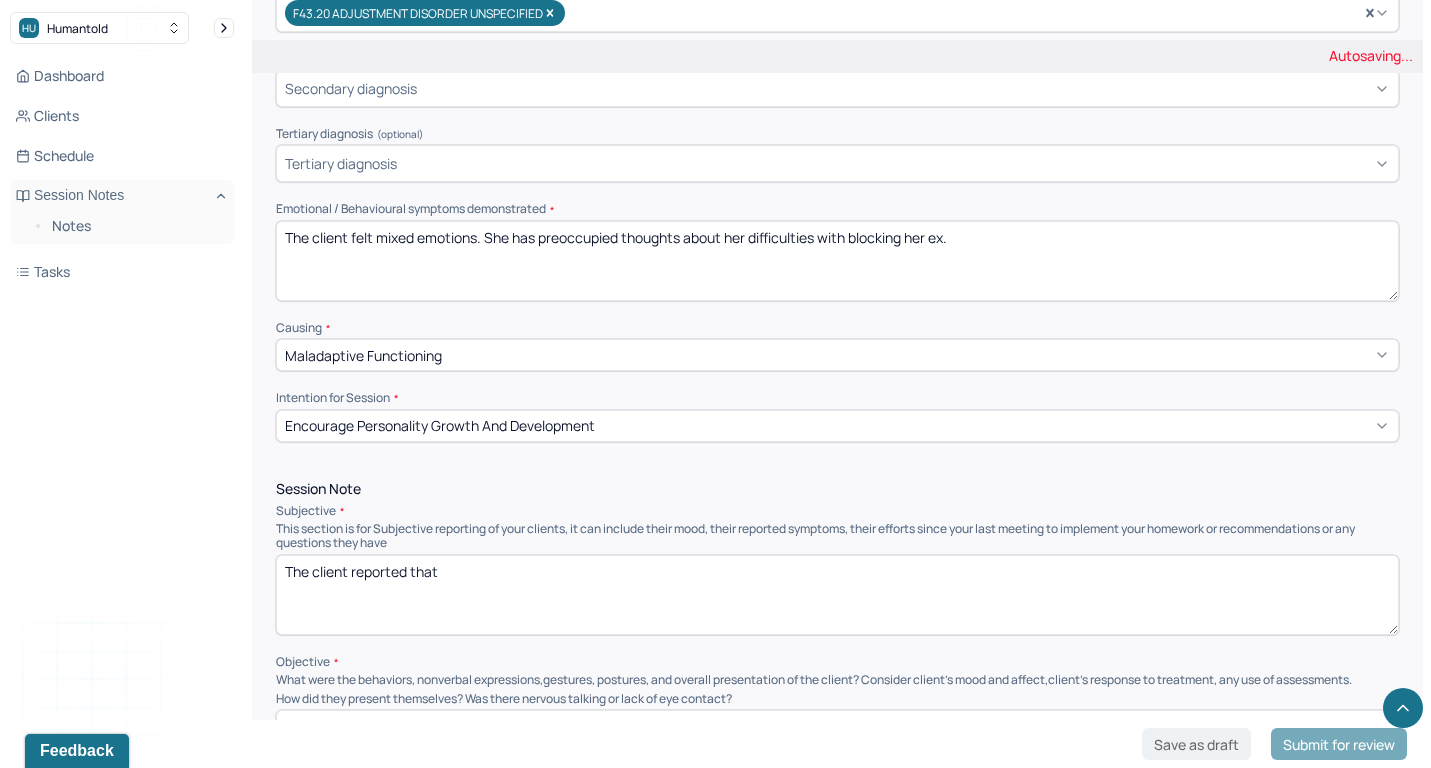 scroll, scrollTop: 841, scrollLeft: 0, axis: vertical 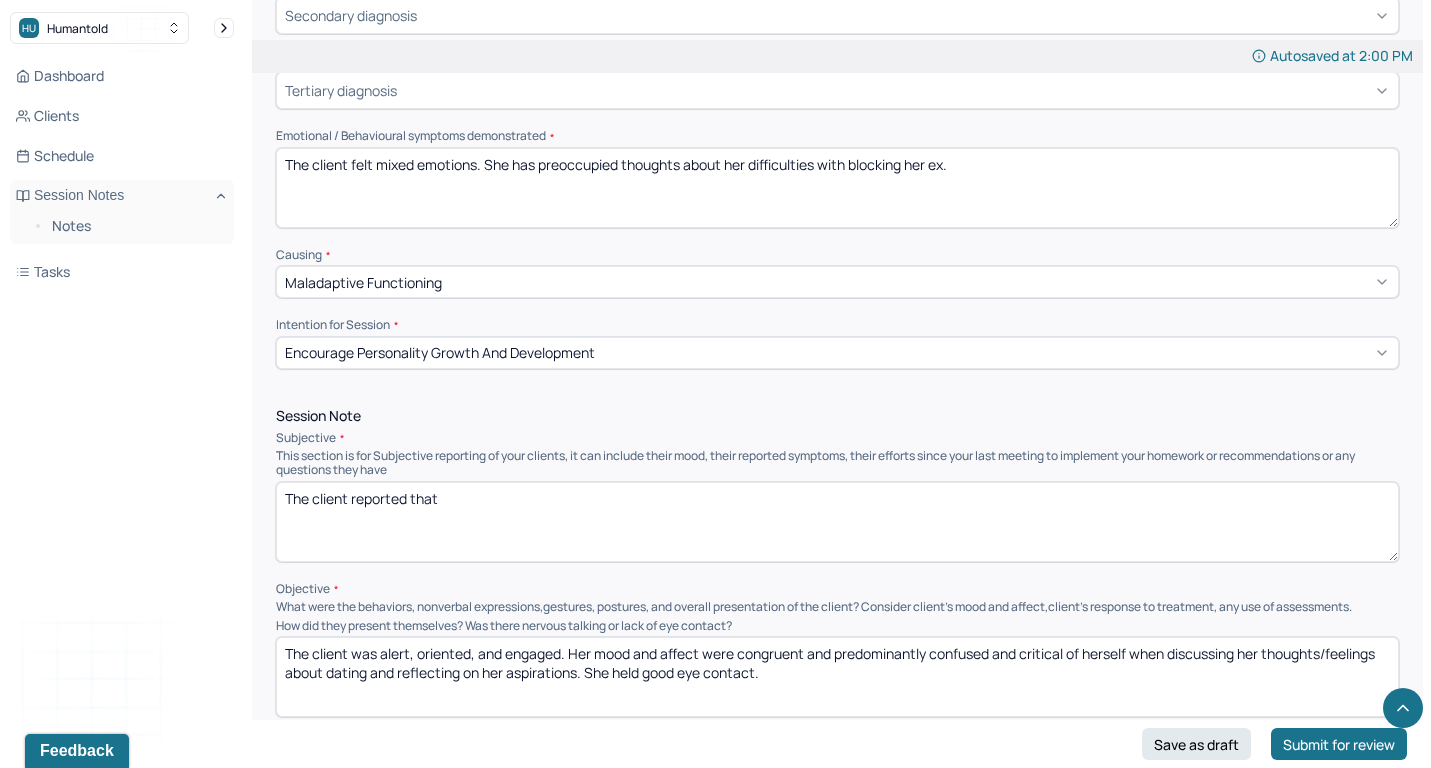 type on "The client felt mixed emotions. She has preoccupied thoughts about her difficulties with blocking her ex." 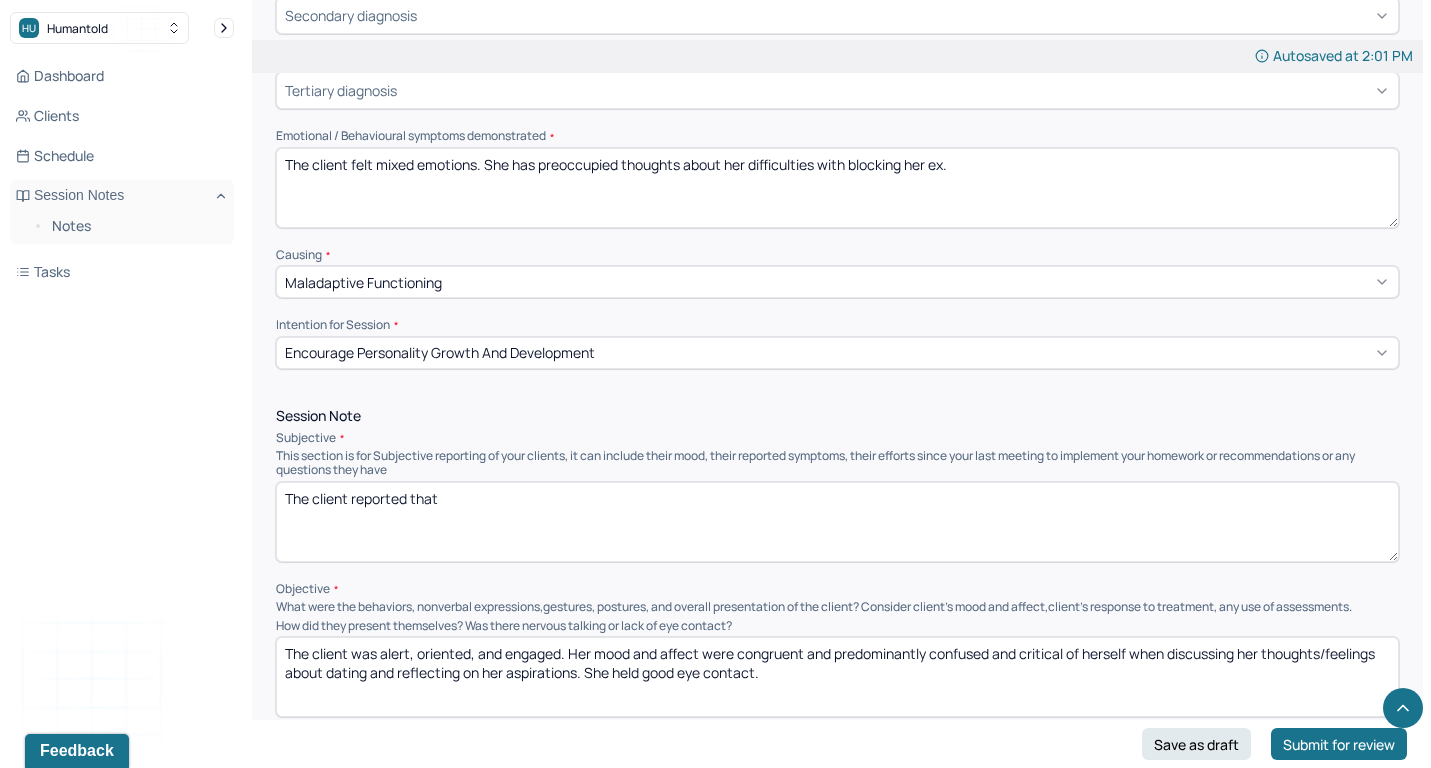 click on "The client reported that" at bounding box center (837, 522) 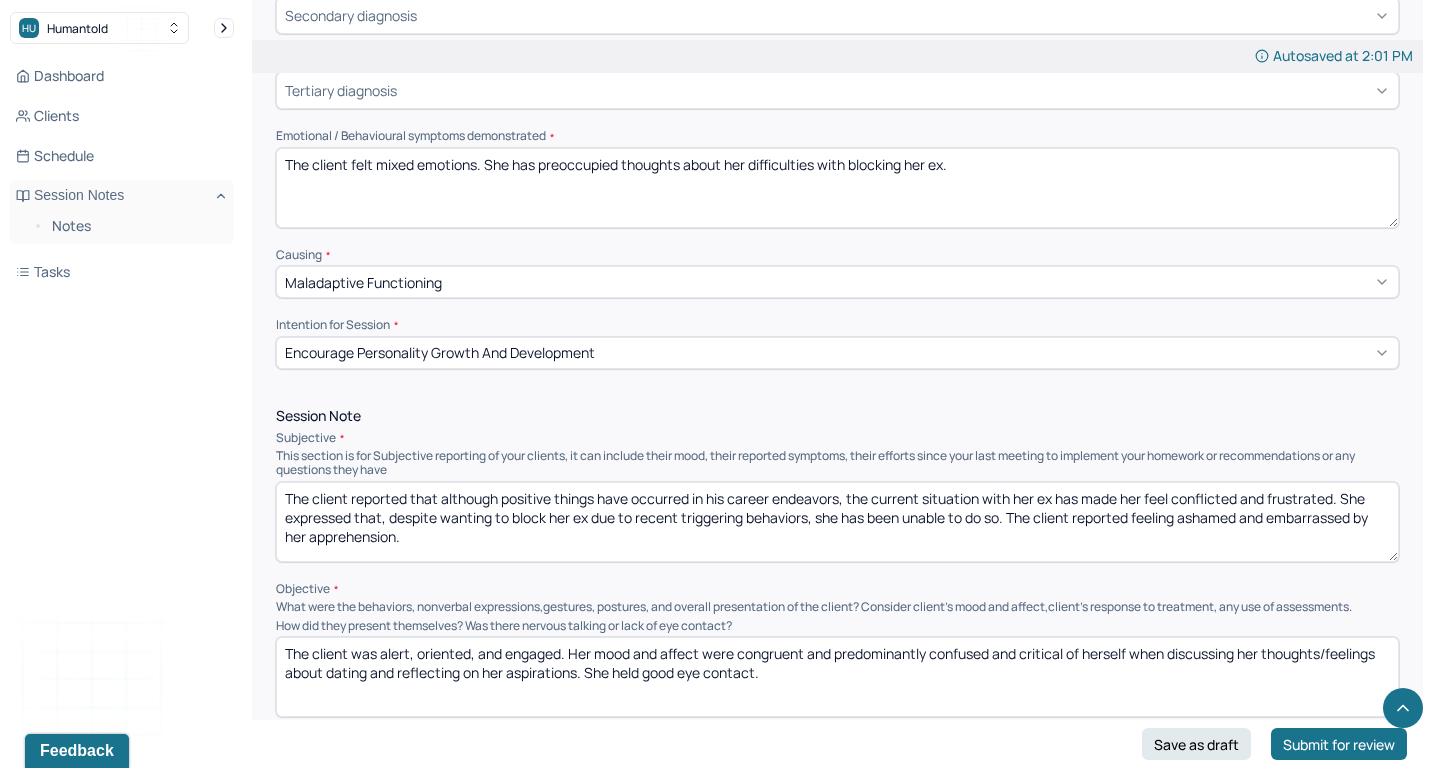 type on "The client reported that although positive things have occurred in his career endeavors, the current situation with her ex has made her feel conflicted and frustrated. She expressed that, despite wanting to block her ex due to recent triggering behaviors, she has been unable to do so. The client reported feeling ashamed and embarrassed by her apprehension." 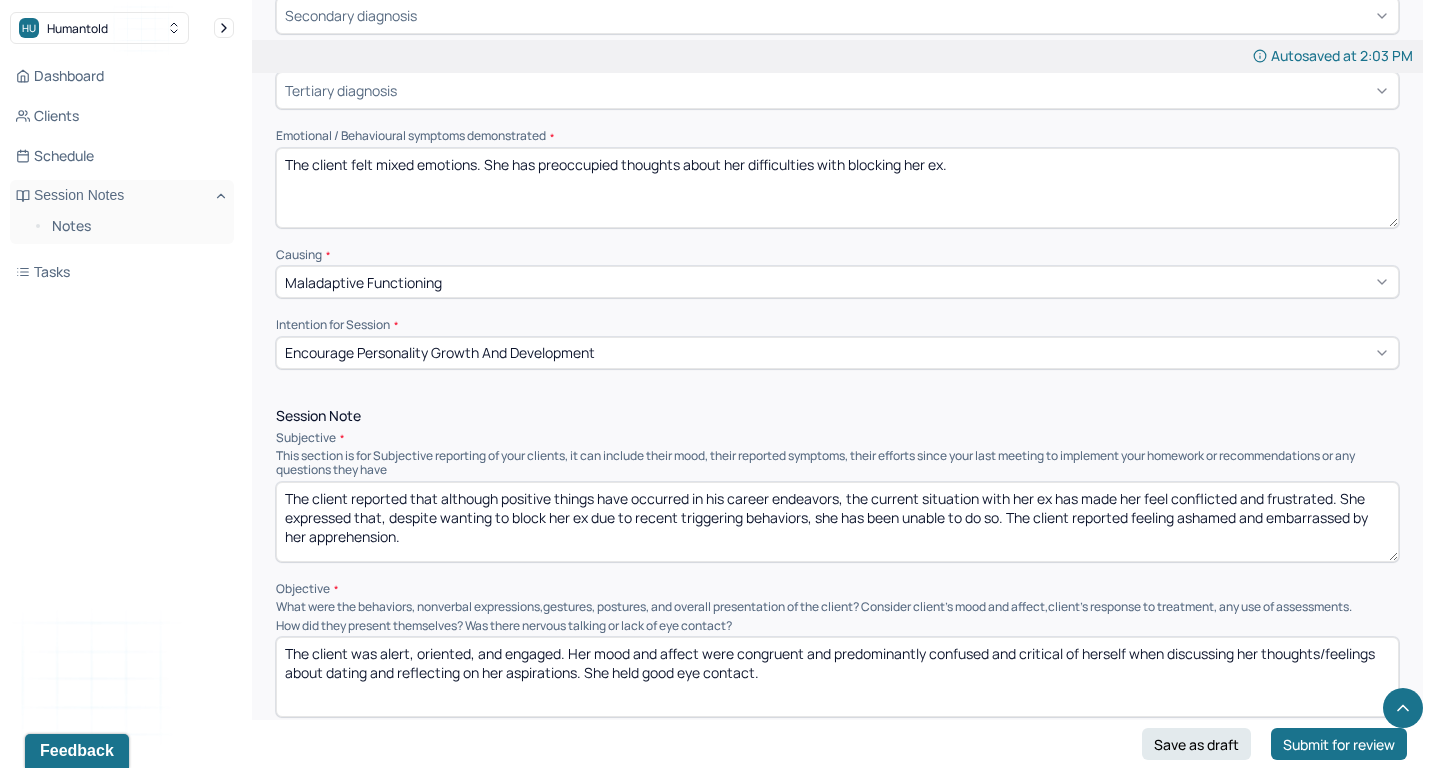 paste on "frustrated and unsure when reflecting on current challenges with her ex and processing her mixed feelings. She held good eye contact despite feeling ashamed and embarrassed." 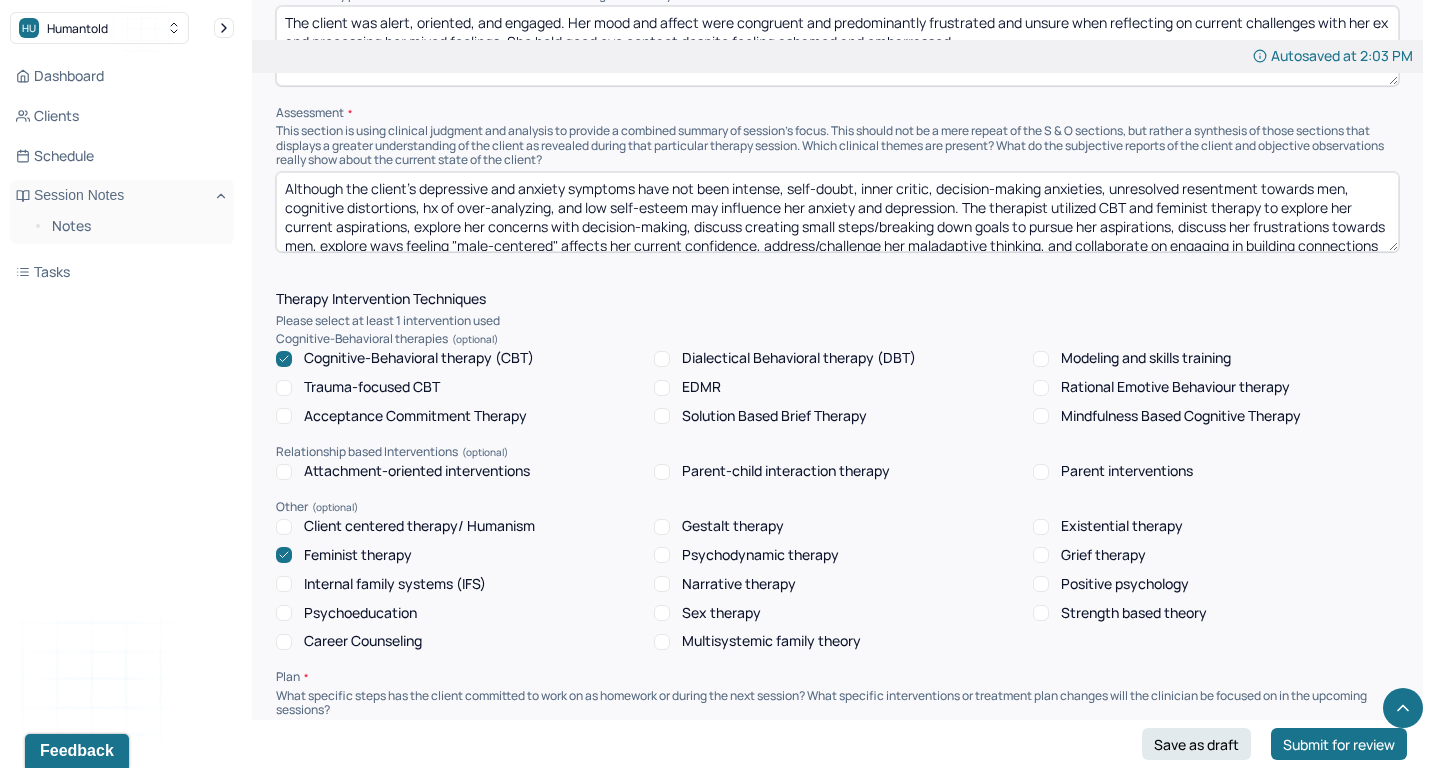 scroll, scrollTop: 1531, scrollLeft: 0, axis: vertical 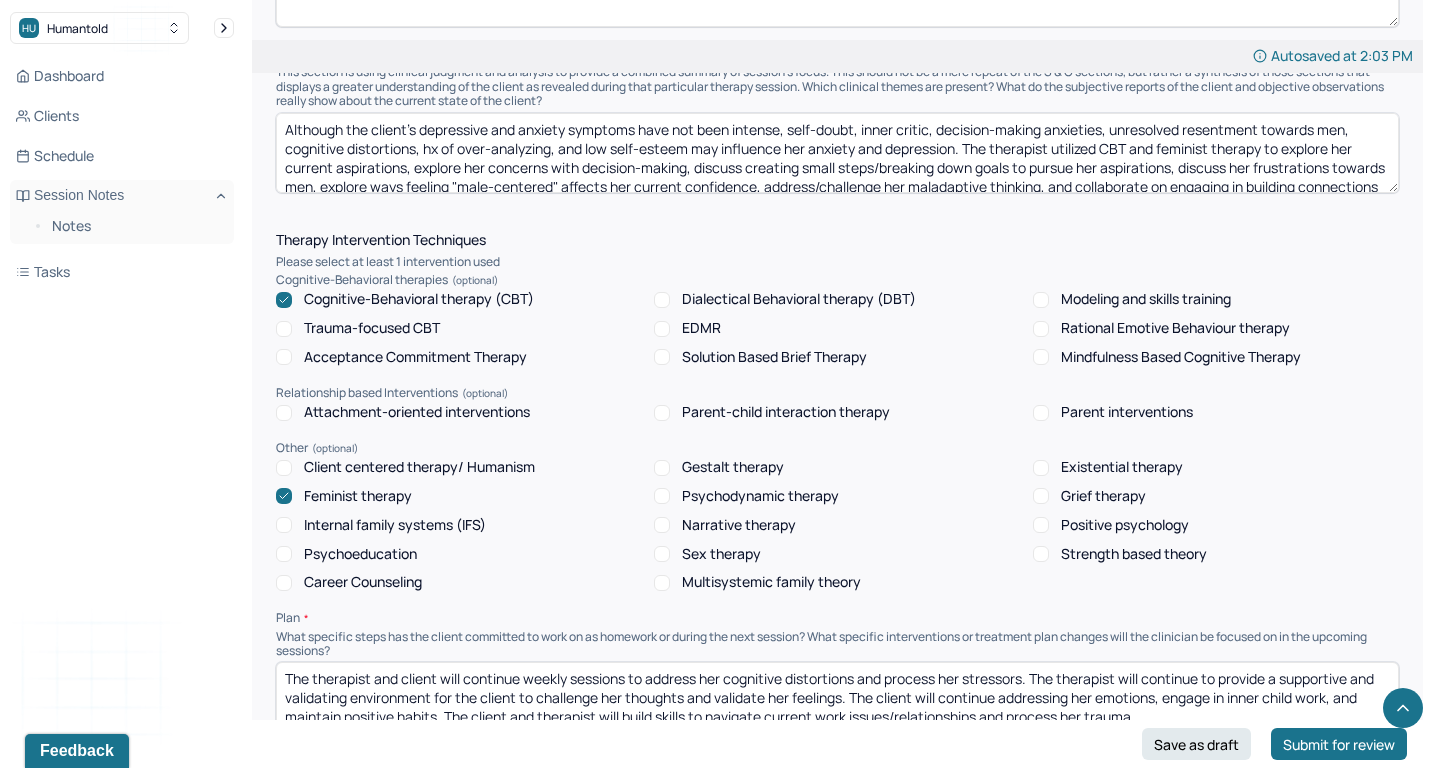 type on "The client was alert, oriented, and engaged. Her mood and affect were congruent and predominantly frustrated and unsure when reflecting on current challenges with her ex and processing her mixed feelings. She held good eye contact despite feeling ashamed and embarrassed." 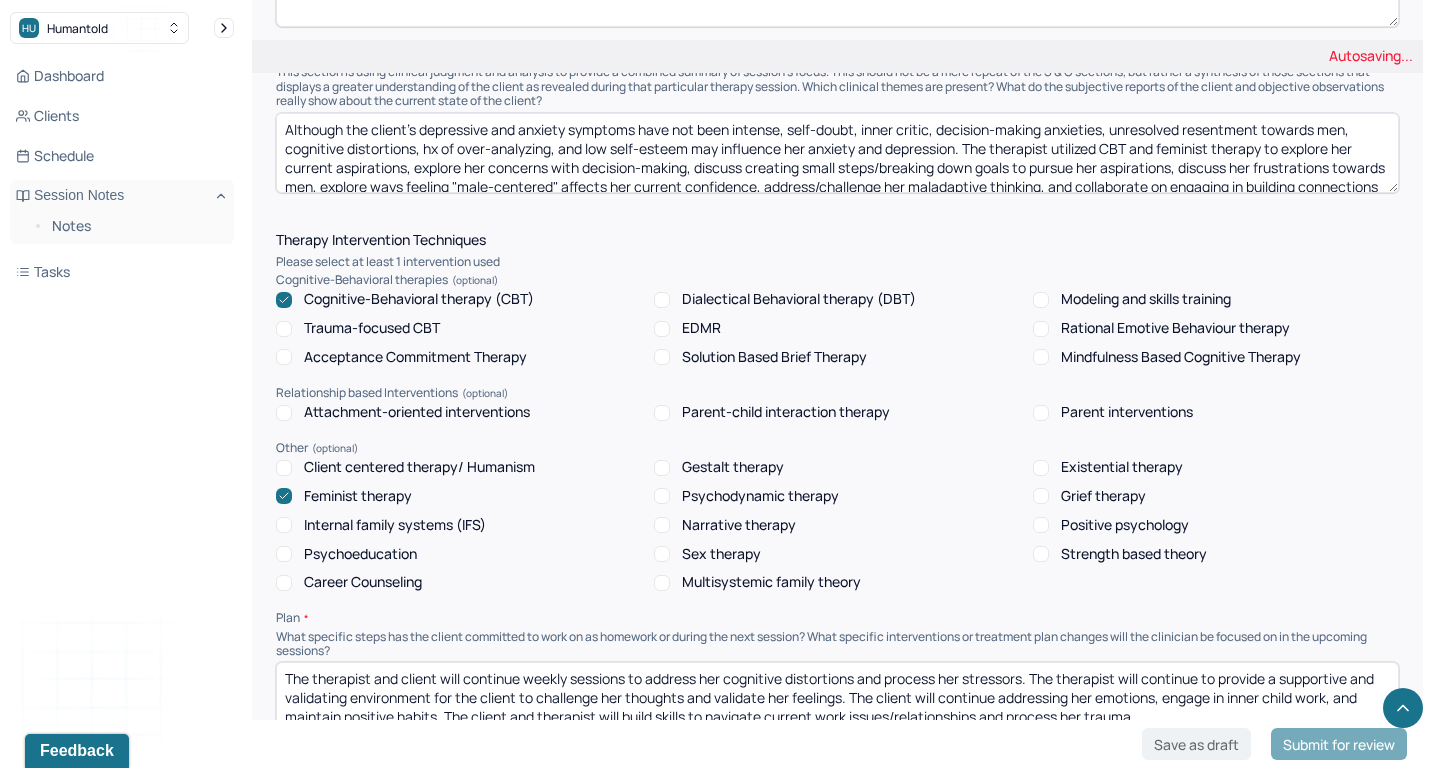 click on "Although the client's depressive and anxiety symptoms have not been intense, self-doubt, inner critic, decision-making anxieties, unresolved resentment towards men, cognitive distortions, hx of over-analyzing, and low self-esteem may influence her anxiety and depression. The therapist utilized CBT and feminist therapy to explore her current aspirations, explore her concerns with decision-making, discuss creating small steps/breaking down goals to pursue her aspirations, discuss her frustrations towards men, explore ways feeling "male-centered" affects her current confidence, address/challenge her maladaptive thinking, and collaborate on engaging in building connections vs. romanticizing." at bounding box center [837, 153] 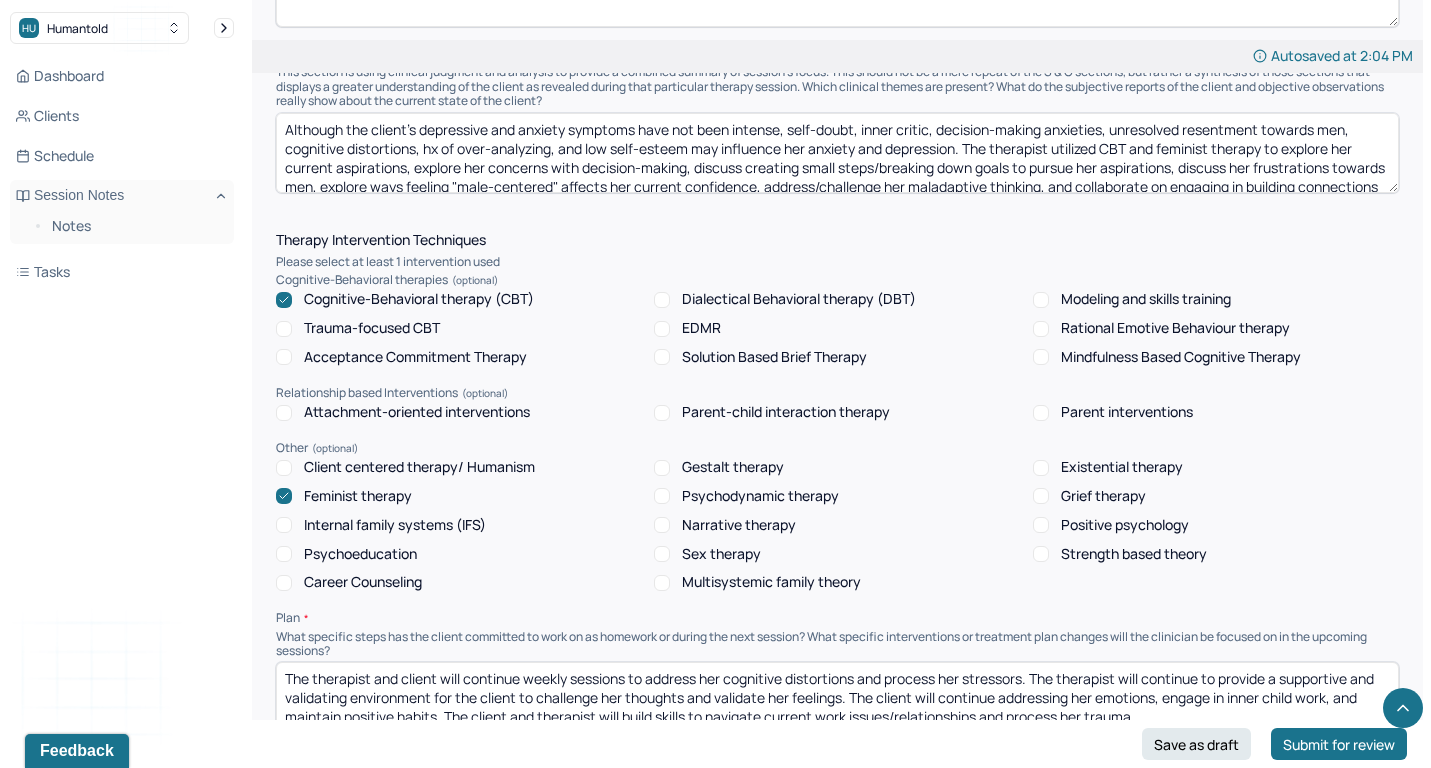 click on "Feminist therapy" at bounding box center [358, 496] 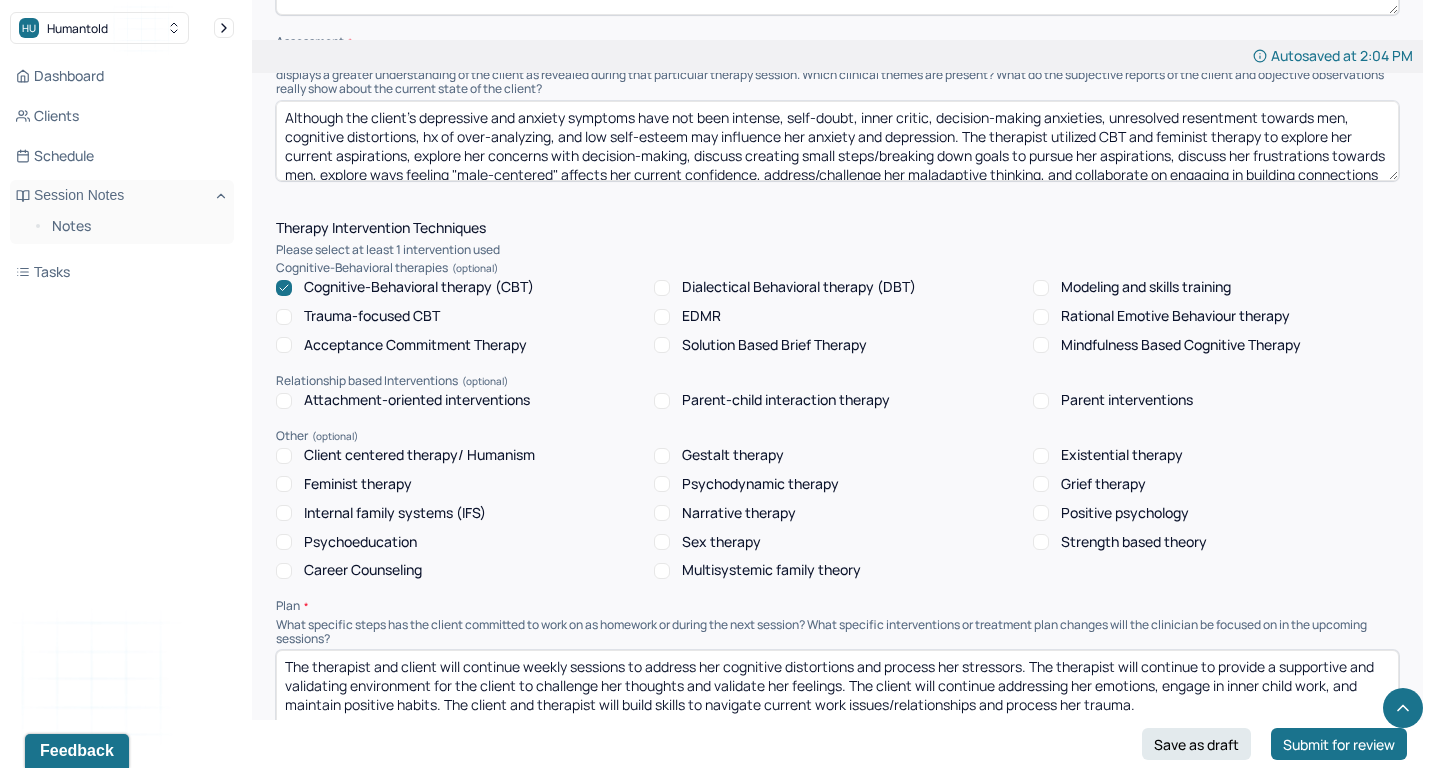 scroll, scrollTop: 1546, scrollLeft: 0, axis: vertical 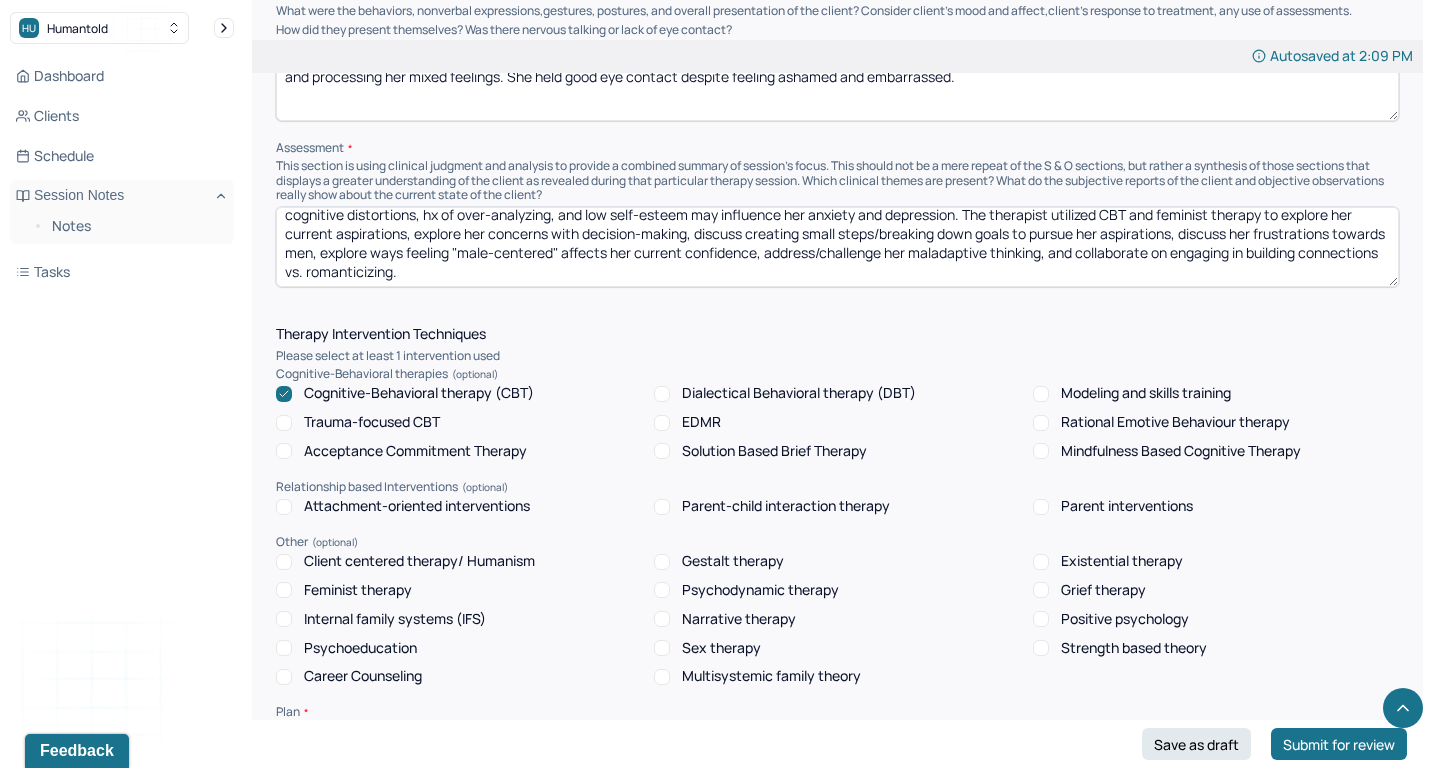 click on "Although the client's depressive and anxiety symptoms have not been intense, self-doubt, inner critic, decision-making anxieties, unresolved resentment towards men, cognitive distortions, hx of over-analyzing, and low self-esteem may influence her anxiety and depression. The therapist utilized CBT and feminist therapy to explore her current aspirations, explore her concerns with decision-making, discuss creating small steps/breaking down goals to pursue her aspirations, discuss her frustrations towards men, explore ways feeling "male-centered" affects her current confidence, address/challenge her maladaptive thinking, and collaborate on engaging in building connections vs. romanticizing." at bounding box center (837, 247) 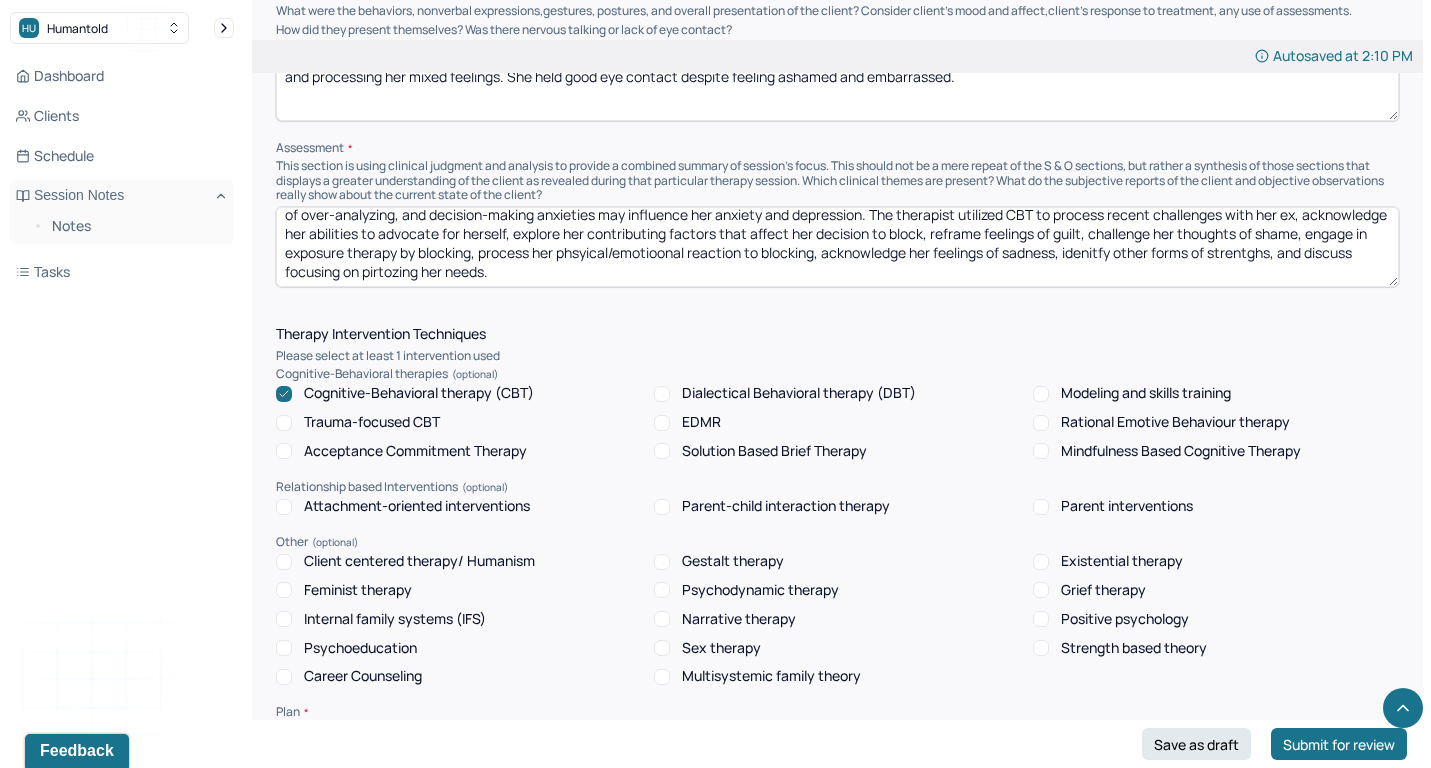 click on "The client's depressive and anxiety symptoms have not elevated since the last session. Self-doubt, inner critic, shame, feelings of guilt, ongoing resentment towards men, hx of over-analyzing, and decision-making anxieties may influence her anxiety and depression. The therapist utilized CBT to process recent challenges with her ex, acknowledge her abilities to advocate for herself, explore her contributing factors that affect her decision to block, reframe feelings of guilt, challenge her thoughts of shame, engage in exposure therapy by blocking, process her phsyical/emotioonal reaction to blocking, acknowledge her feelings of sadness, idenitfy other forms of strentghs, and discuss focusing on pirtozing her needs." at bounding box center [837, 247] 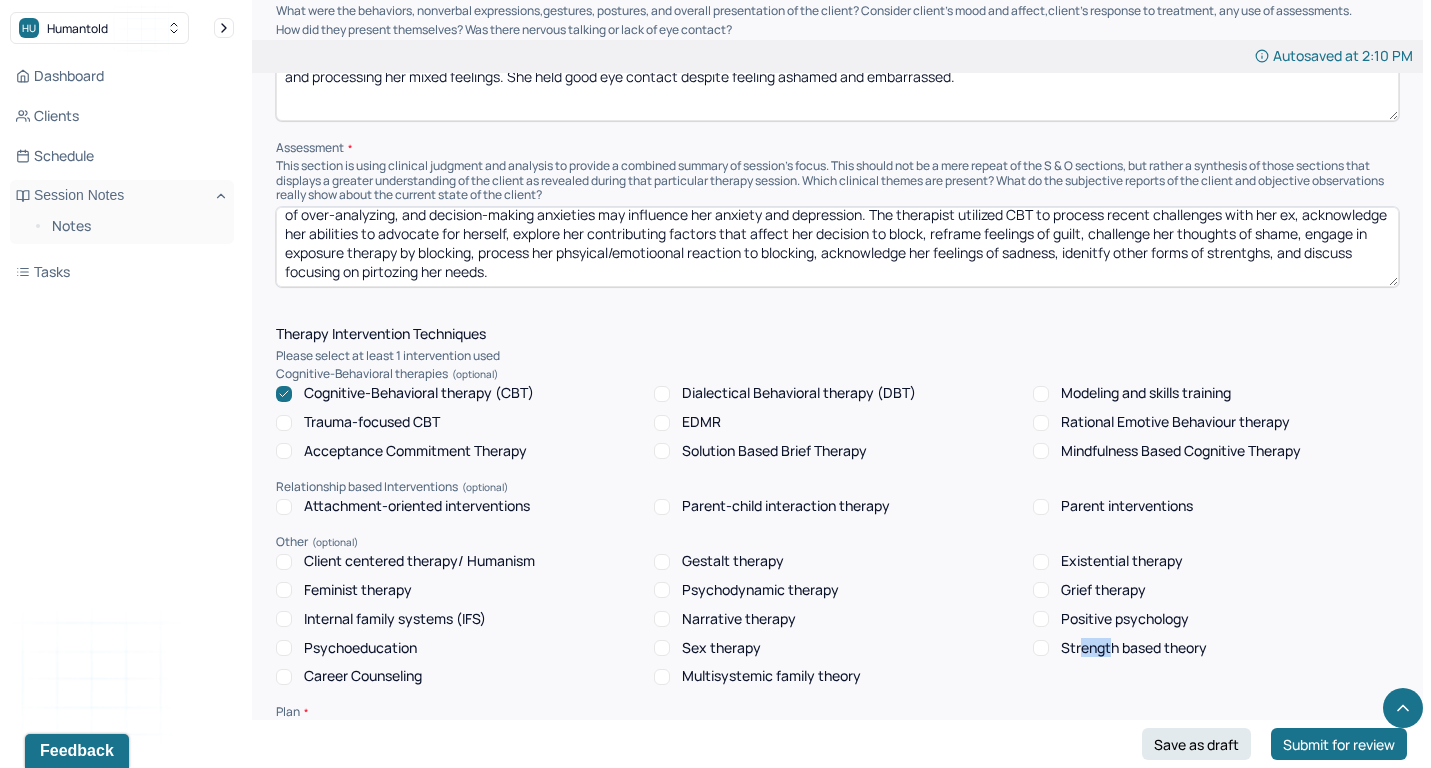 drag, startPoint x: 1081, startPoint y: 622, endPoint x: 1113, endPoint y: 620, distance: 32.06244 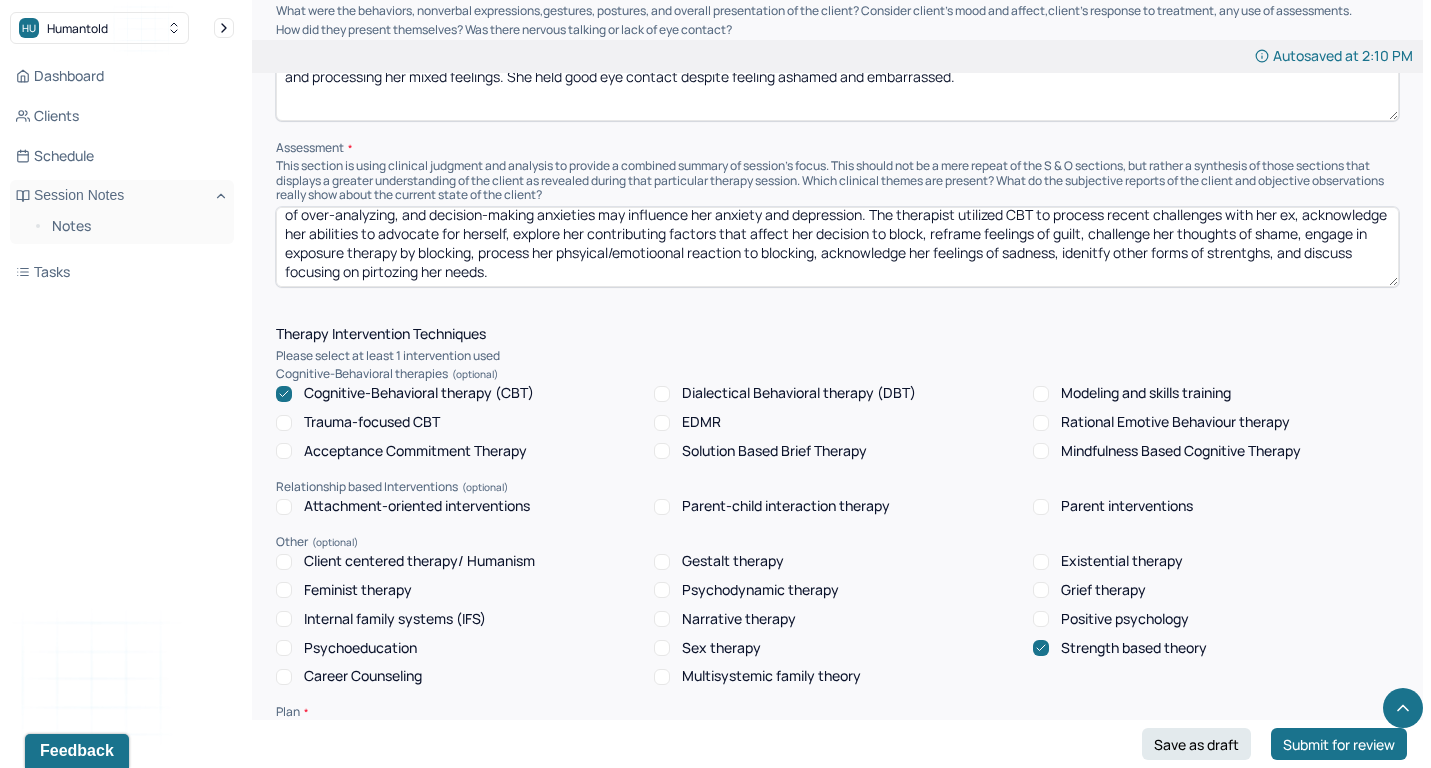 click on "Strength based theory" at bounding box center [1134, 648] 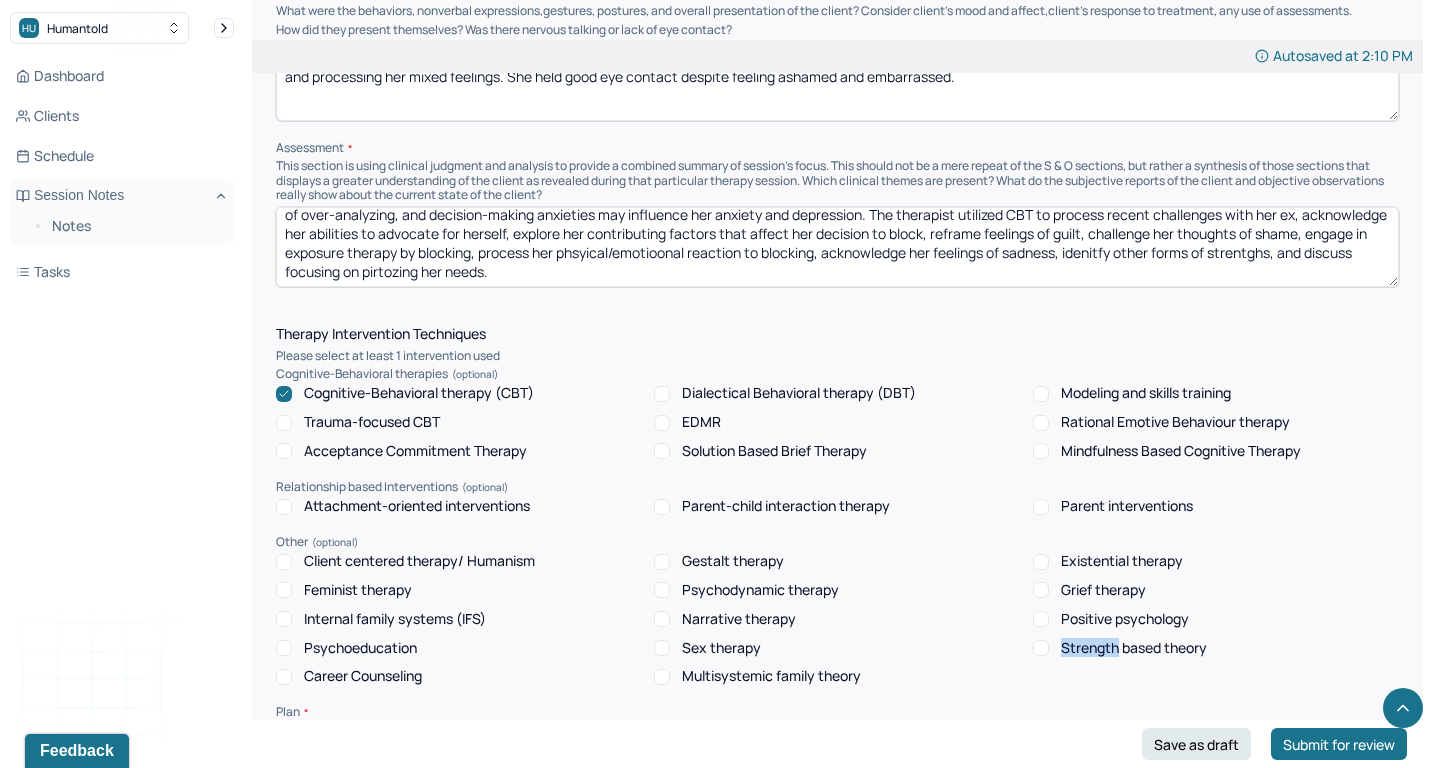 drag, startPoint x: 1118, startPoint y: 619, endPoint x: 1064, endPoint y: 625, distance: 54.33231 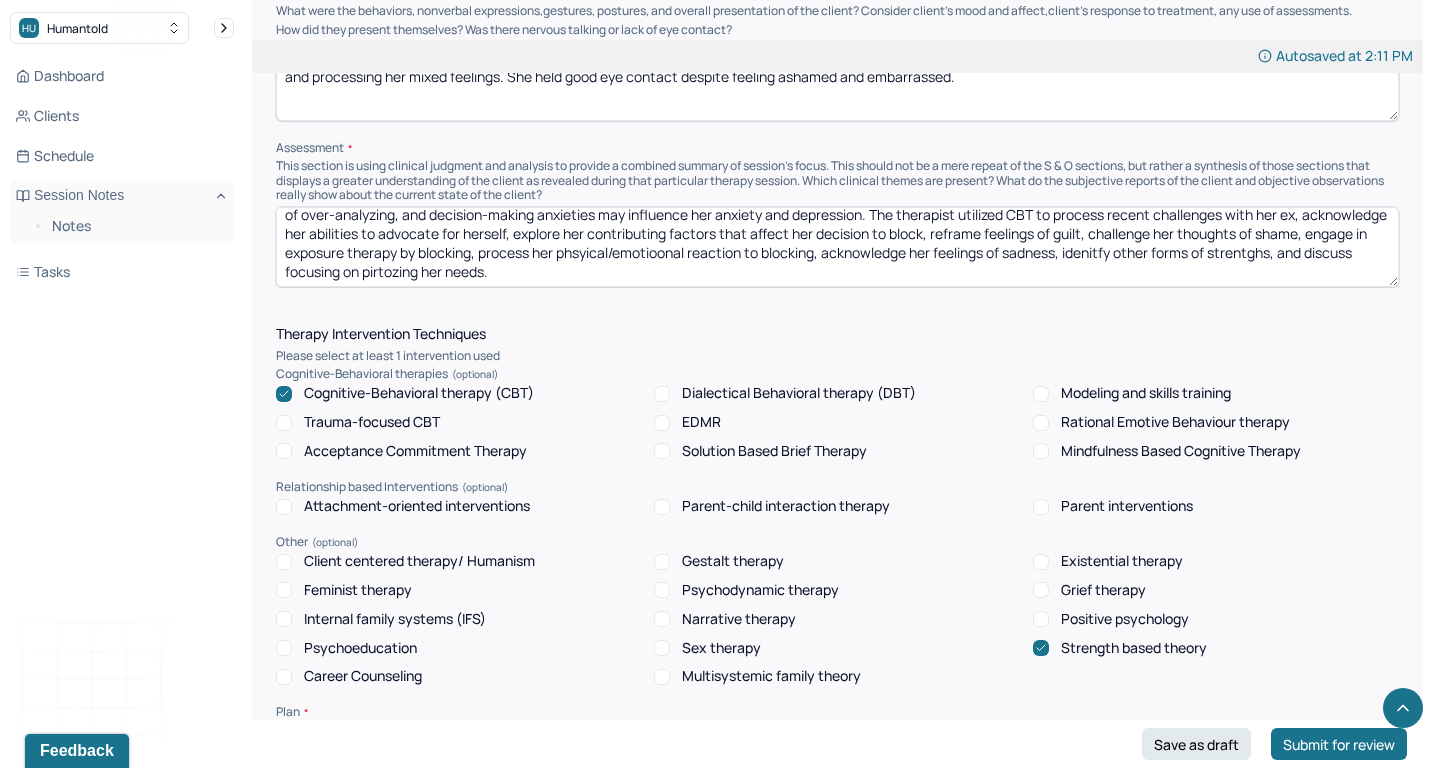 click at bounding box center [1041, 648] 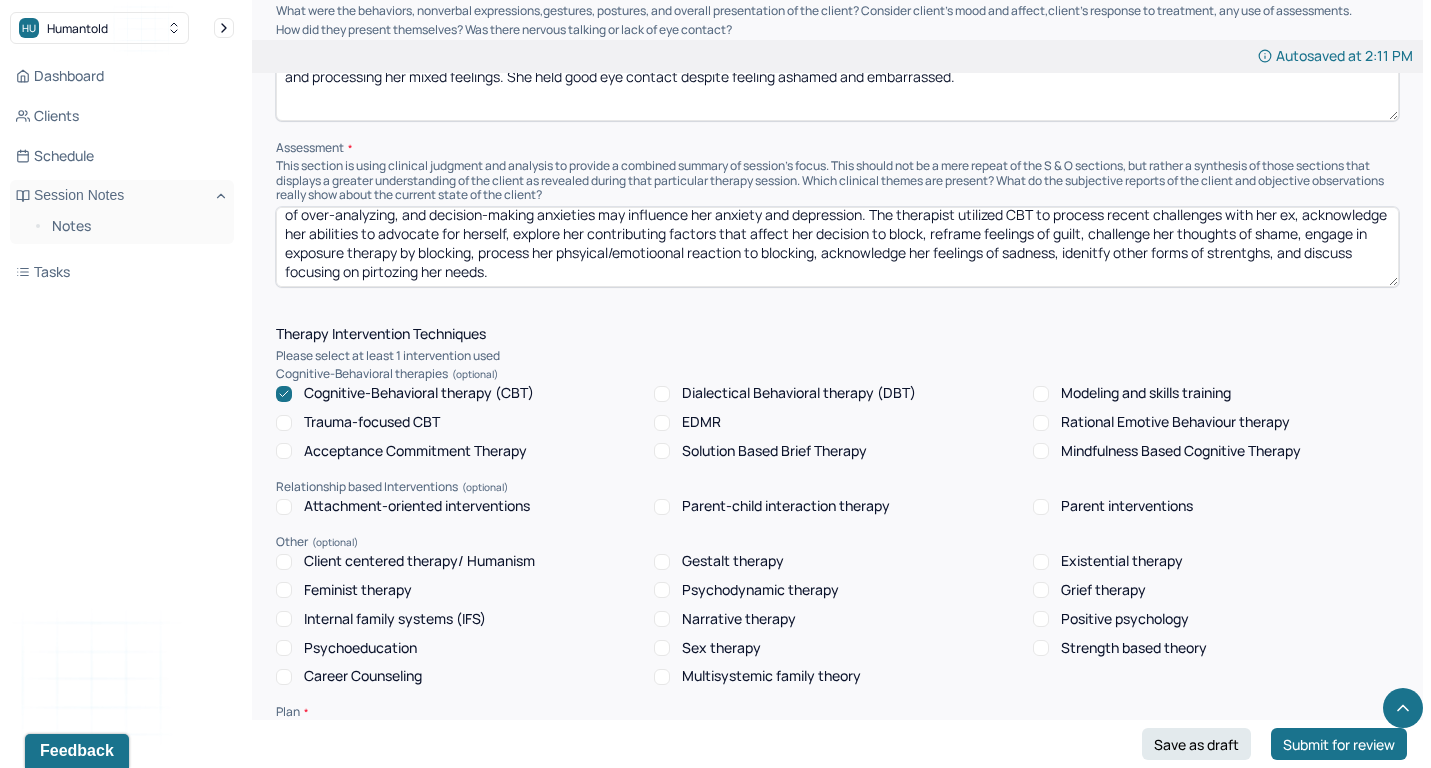 click on "The client's depressive and anxiety symptoms have not elevated since the last session. Self-doubt, inner critic, shame, feelings of guilt, ongoing resentment towards men, hx of over-analyzing, and decision-making anxieties may influence her anxiety and depression. The therapist utilized CBT to process recent challenges with her ex, acknowledge her abilities to advocate for herself, explore her contributing factors that affect her decision to block, reframe feelings of guilt, challenge her thoughts of shame, engage in exposure therapy by blocking, process her phsyical/emotioonal reaction to blocking, acknowledge her feelings of sadness, idenitfy other forms of strentghs, and discuss focusing on pirtozing her needs." at bounding box center (837, 247) 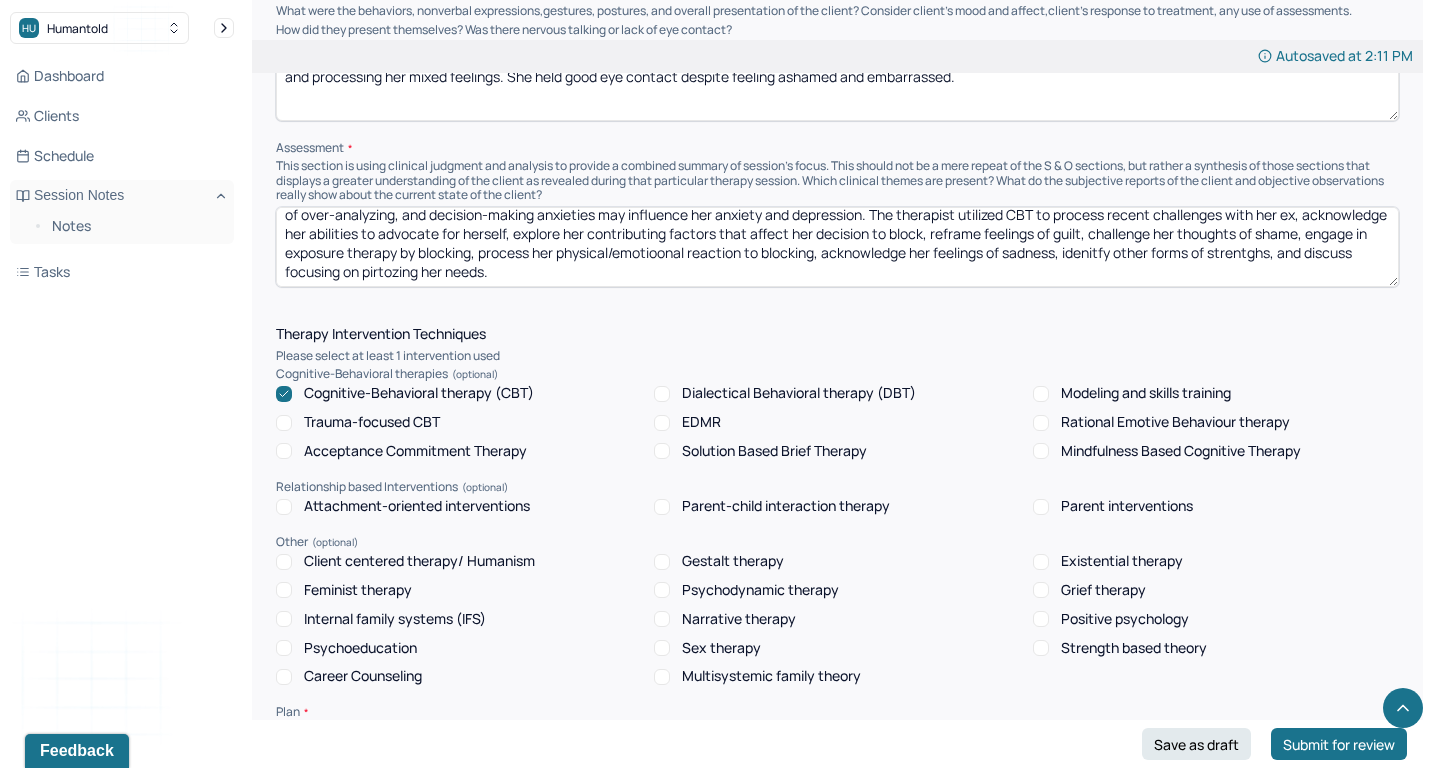 click on "The client's depressive and anxiety symptoms have not elevated since the last session. Self-doubt, inner critic, shame, feelings of guilt, ongoing resentment towards men, hx of over-analyzing, and decision-making anxieties may influence her anxiety and depression. The therapist utilized CBT to process recent challenges with her ex, acknowledge her abilities to advocate for herself, explore her contributing factors that affect her decision to block, reframe feelings of guilt, challenge her thoughts of shame, engage in exposure therapy by blocking, process her phsyical/emotioonal reaction to blocking, acknowledge her feelings of sadness, idenitfy other forms of strentghs, and discuss focusing on pirtozing her needs." at bounding box center (837, 247) 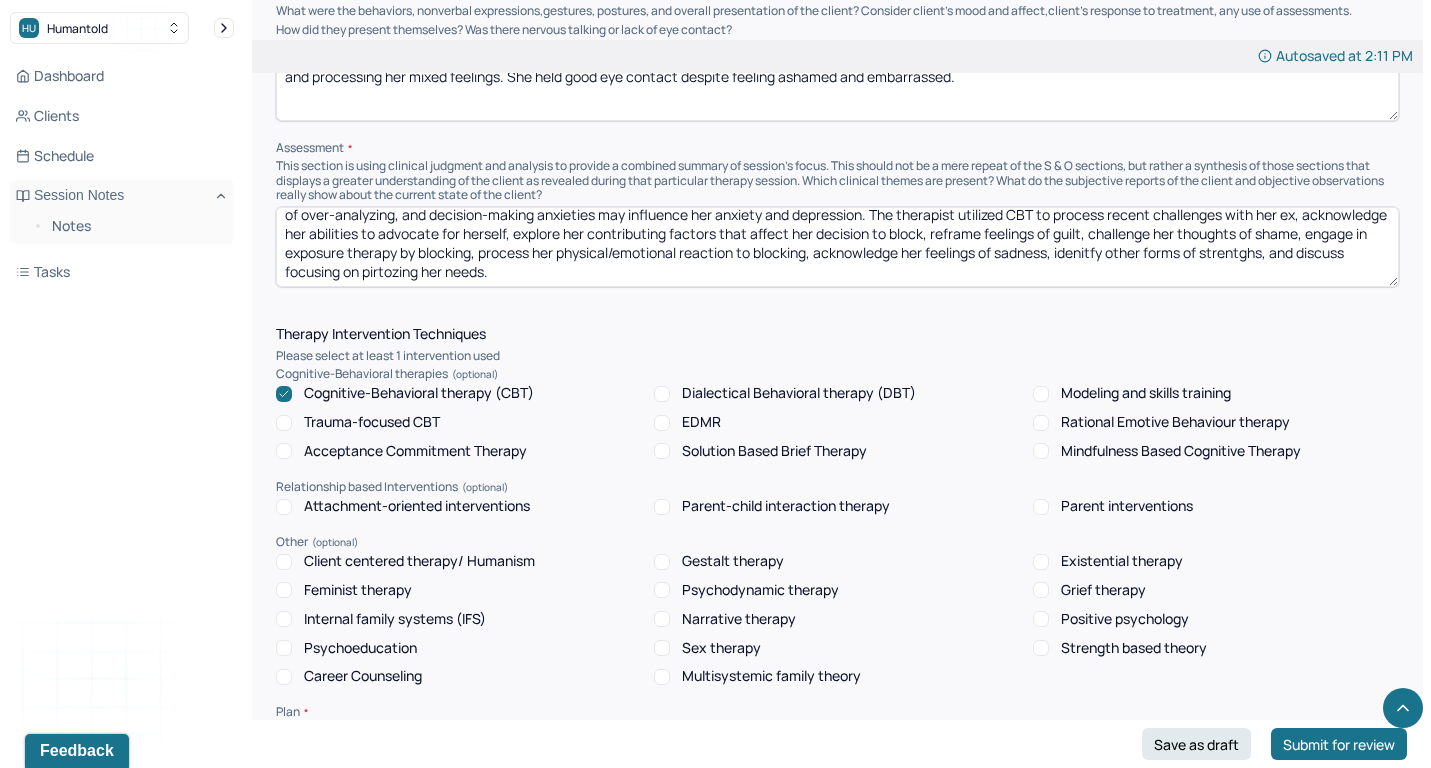 click on "The client's depressive and anxiety symptoms have not elevated since the last session. Self-doubt, inner critic, shame, feelings of guilt, ongoing resentment towards men, hx of over-analyzing, and decision-making anxieties may influence her anxiety and depression. The therapist utilized CBT to process recent challenges with her ex, acknowledge her abilities to advocate for herself, explore her contributing factors that affect her decision to block, reframe feelings of guilt, challenge her thoughts of shame, engage in exposure therapy by blocking, process her physical/emotioonal reaction to blocking, acknowledge her feelings of sadness, idenitfy other forms of strentghs, and discuss focusing on pirtozing her needs." at bounding box center [837, 247] 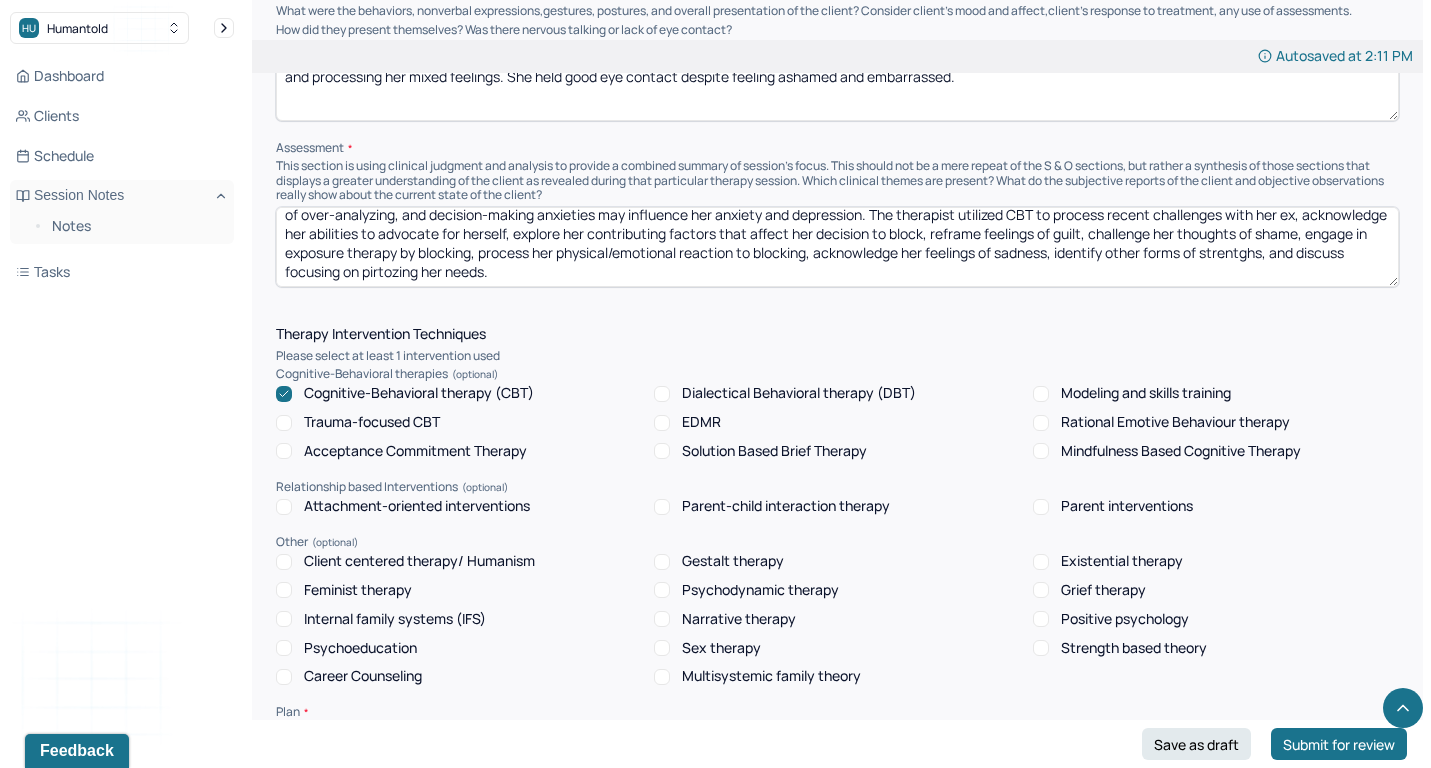 click on "The client's depressive and anxiety symptoms have not elevated since the last session. Self-doubt, inner critic, shame, feelings of guilt, ongoing resentment towards men, hx of over-analyzing, and decision-making anxieties may influence her anxiety and depression. The therapist utilized CBT to process recent challenges with her ex, acknowledge her abilities to advocate for herself, explore her contributing factors that affect her decision to block, reframe feelings of guilt, challenge her thoughts of shame, engage in exposure therapy by blocking, process her physical/emotioonal reaction to blocking, acknowledge her feelings of sadness, idenitfy other forms of strentghs, and discuss focusing on pirtozing her needs." at bounding box center (837, 247) 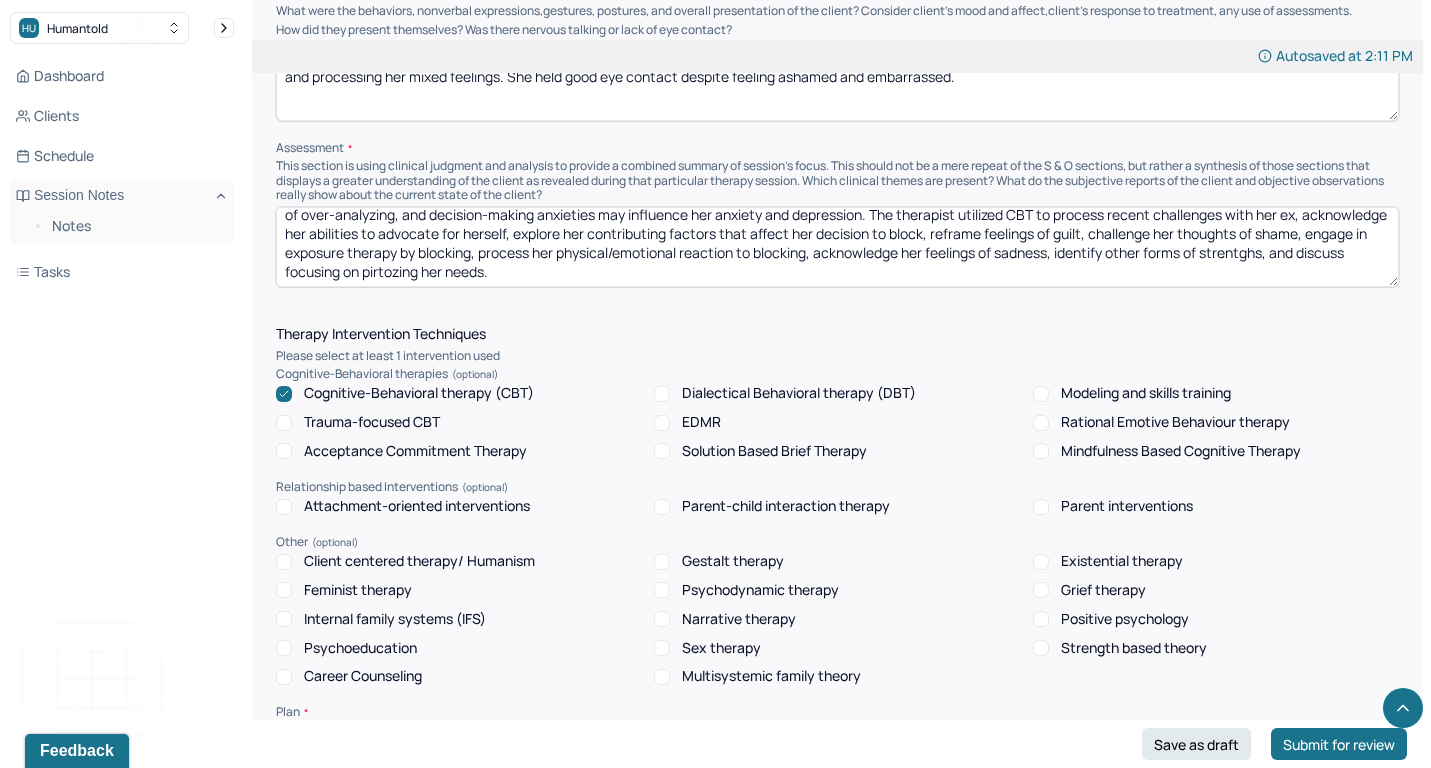 click on "The client's depressive and anxiety symptoms have not elevated since the last session. Self-doubt, inner critic, shame, feelings of guilt, ongoing resentment towards men, hx of over-analyzing, and decision-making anxieties may influence her anxiety and depression. The therapist utilized CBT to process recent challenges with her ex, acknowledge her abilities to advocate for herself, explore her contributing factors that affect her decision to block, reframe feelings of guilt, challenge her thoughts of shame, engage in exposure therapy by blocking, process her physical/emotional reaction to blocking, acknowledge her feelings of sadness, identify other forms of strentghs, and discuss focusing on pirtozing her needs." at bounding box center [837, 247] 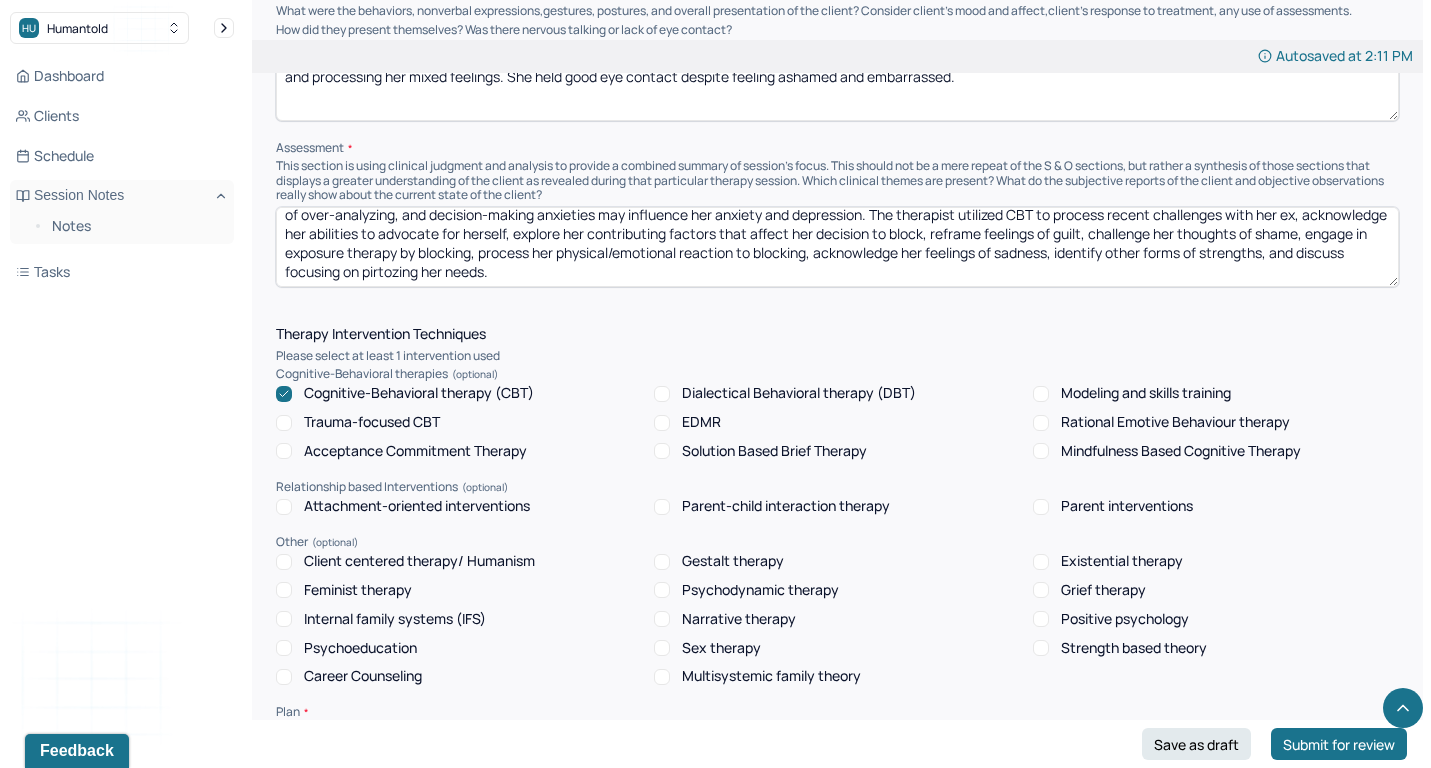 click on "The client's depressive and anxiety symptoms have not elevated since the last session. Self-doubt, inner critic, shame, feelings of guilt, ongoing resentment towards men, hx of over-analyzing, and decision-making anxieties may influence her anxiety and depression. The therapist utilized CBT to process recent challenges with her ex, acknowledge her abilities to advocate for herself, explore her contributing factors that affect her decision to block, reframe feelings of guilt, challenge her thoughts of shame, engage in exposure therapy by blocking, process her physical/emotional reaction to blocking, acknowledge her feelings of sadness, identify other forms of strentghs, and discuss focusing on pirtozing her needs." at bounding box center [837, 247] 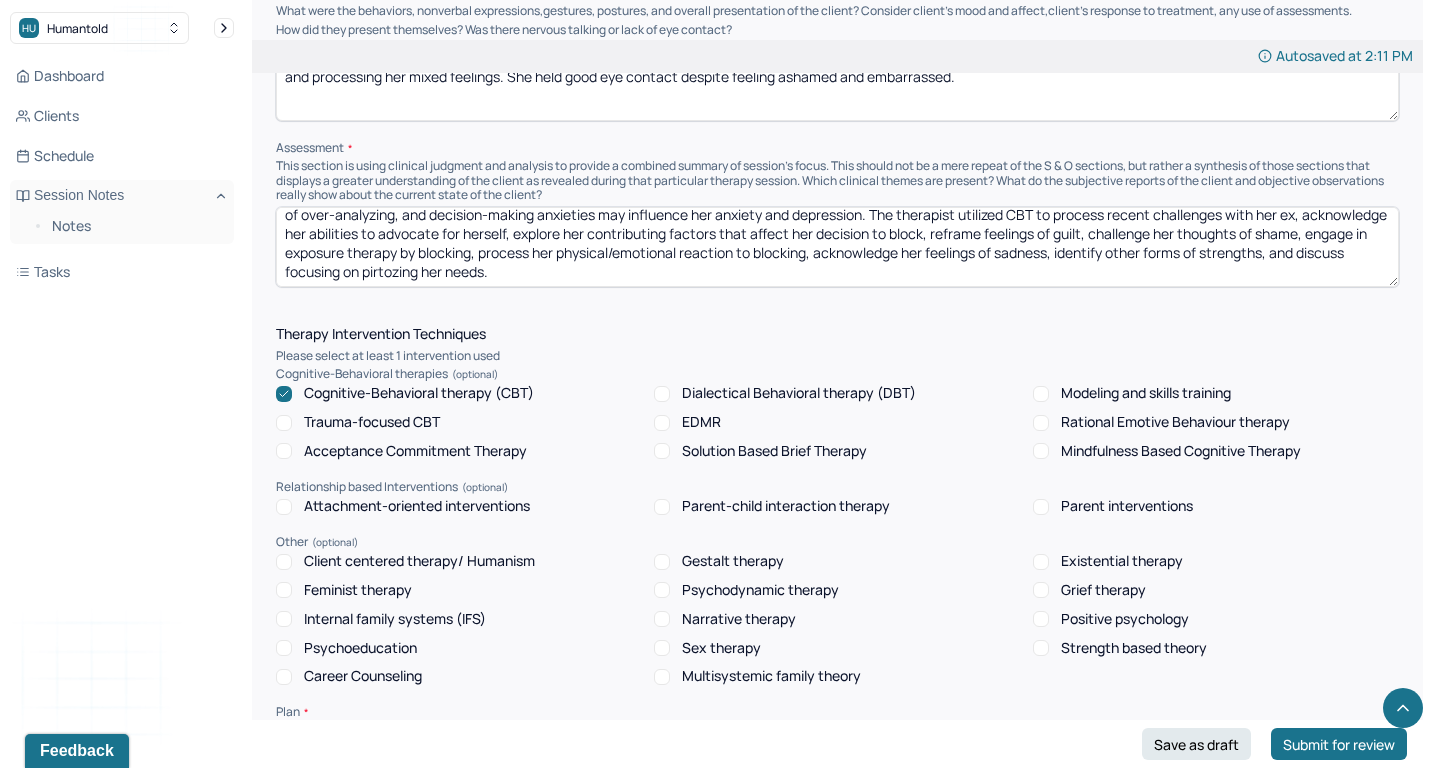 click on "The client's depressive and anxiety symptoms have not elevated since the last session. Self-doubt, inner critic, shame, feelings of guilt, ongoing resentment towards men, hx of over-analyzing, and decision-making anxieties may influence her anxiety and depression. The therapist utilized CBT to process recent challenges with her ex, acknowledge her abilities to advocate for herself, explore her contributing factors that affect her decision to block, reframe feelings of guilt, challenge her thoughts of shame, engage in exposure therapy by blocking, process her physical/emotional reaction to blocking, acknowledge her feelings of sadness, identify other forms of strentghs, and discuss focusing on pirtozing her needs." at bounding box center [837, 247] 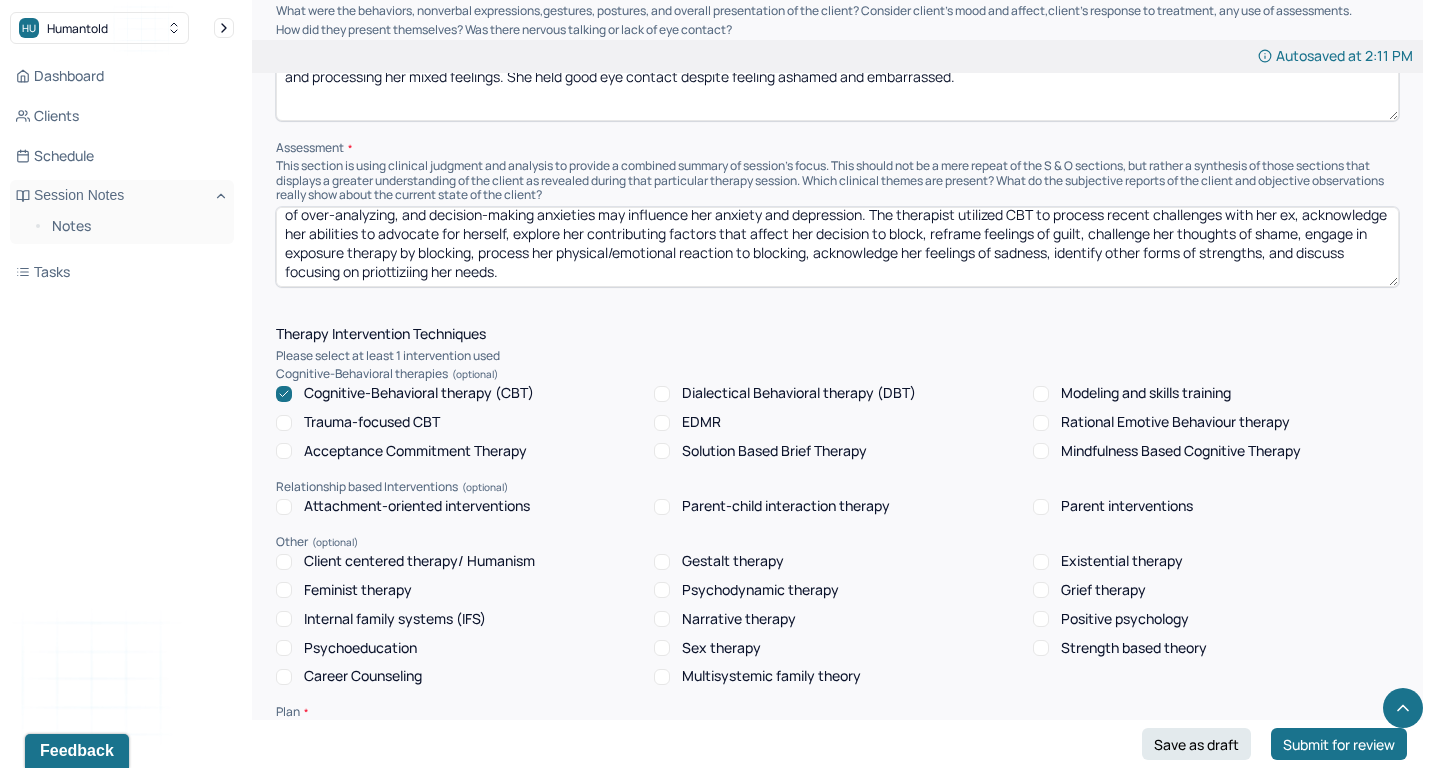 drag, startPoint x: 572, startPoint y: 253, endPoint x: 708, endPoint y: 253, distance: 136 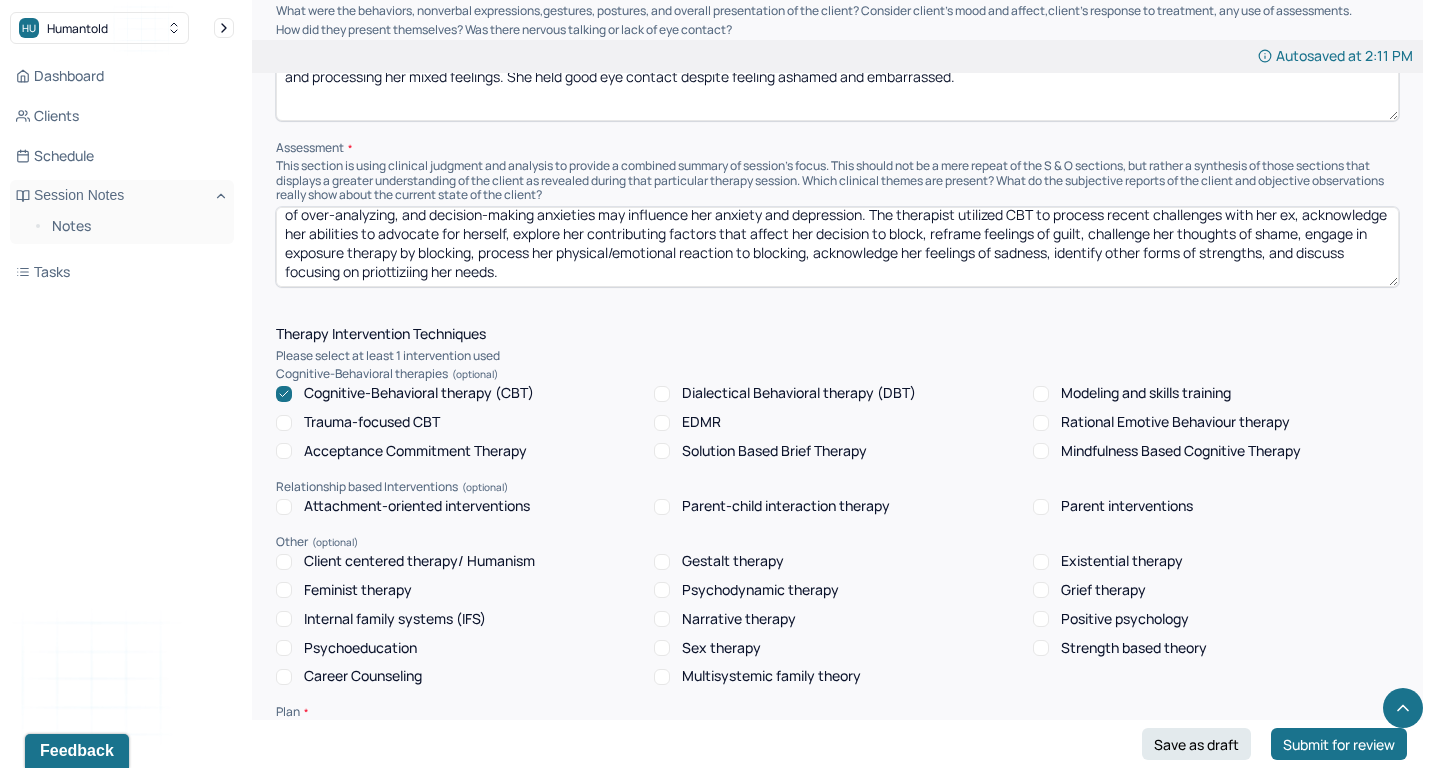 click on "The client's depressive and anxiety symptoms have not elevated since the last session. Self-doubt, inner critic, shame, feelings of guilt, ongoing resentment towards men, hx of over-analyzing, and decision-making anxieties may influence her anxiety and depression. The therapist utilized CBT to process recent challenges with her ex, acknowledge her abilities to advocate for herself, explore her contributing factors that affect her decision to block, reframe feelings of guilt, challenge her thoughts of shame, engage in exposure therapy by blocking, process her physical/emotional reaction to blocking, acknowledge her feelings of sadness, identify other forms of strengths, and discuss focusing on pirtozing her needs." at bounding box center (837, 247) 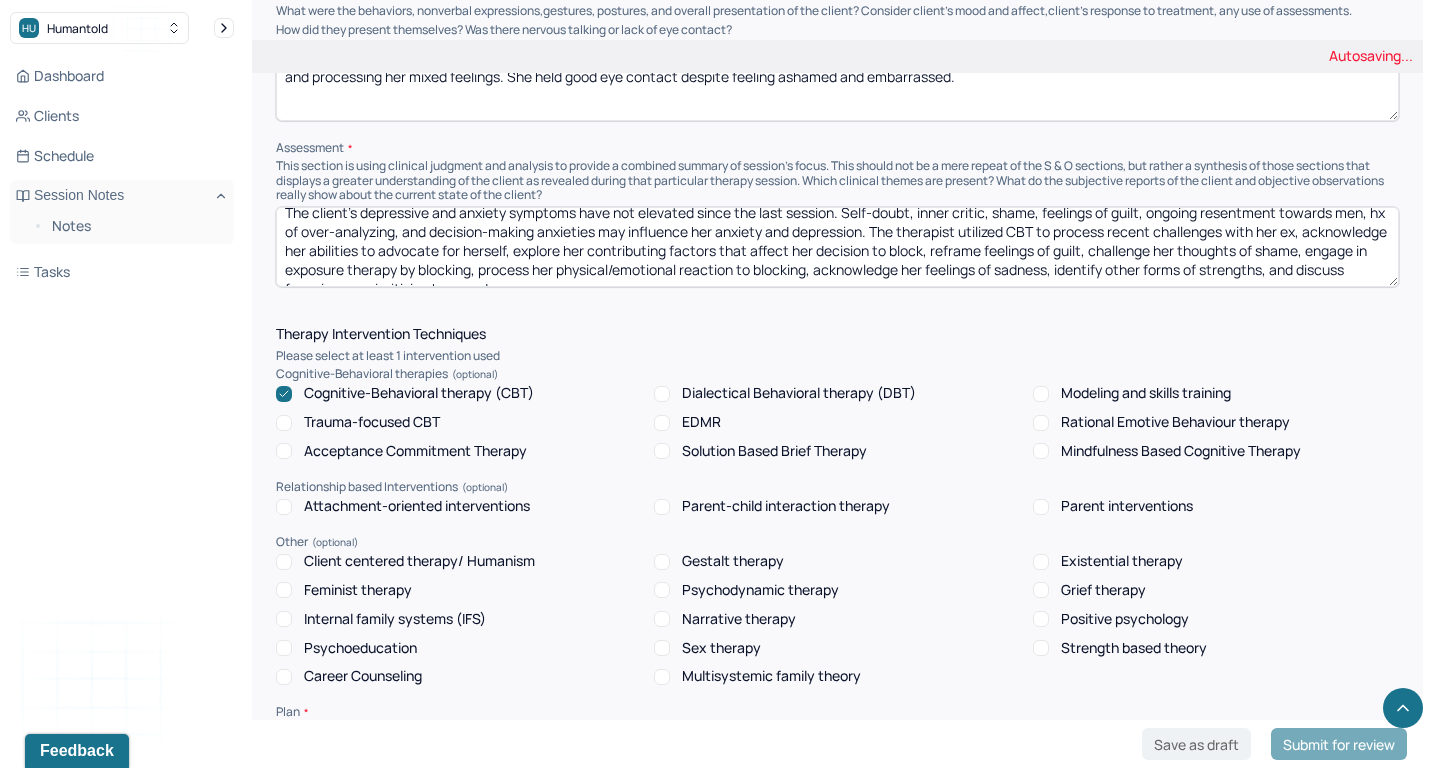 scroll, scrollTop: 0, scrollLeft: 0, axis: both 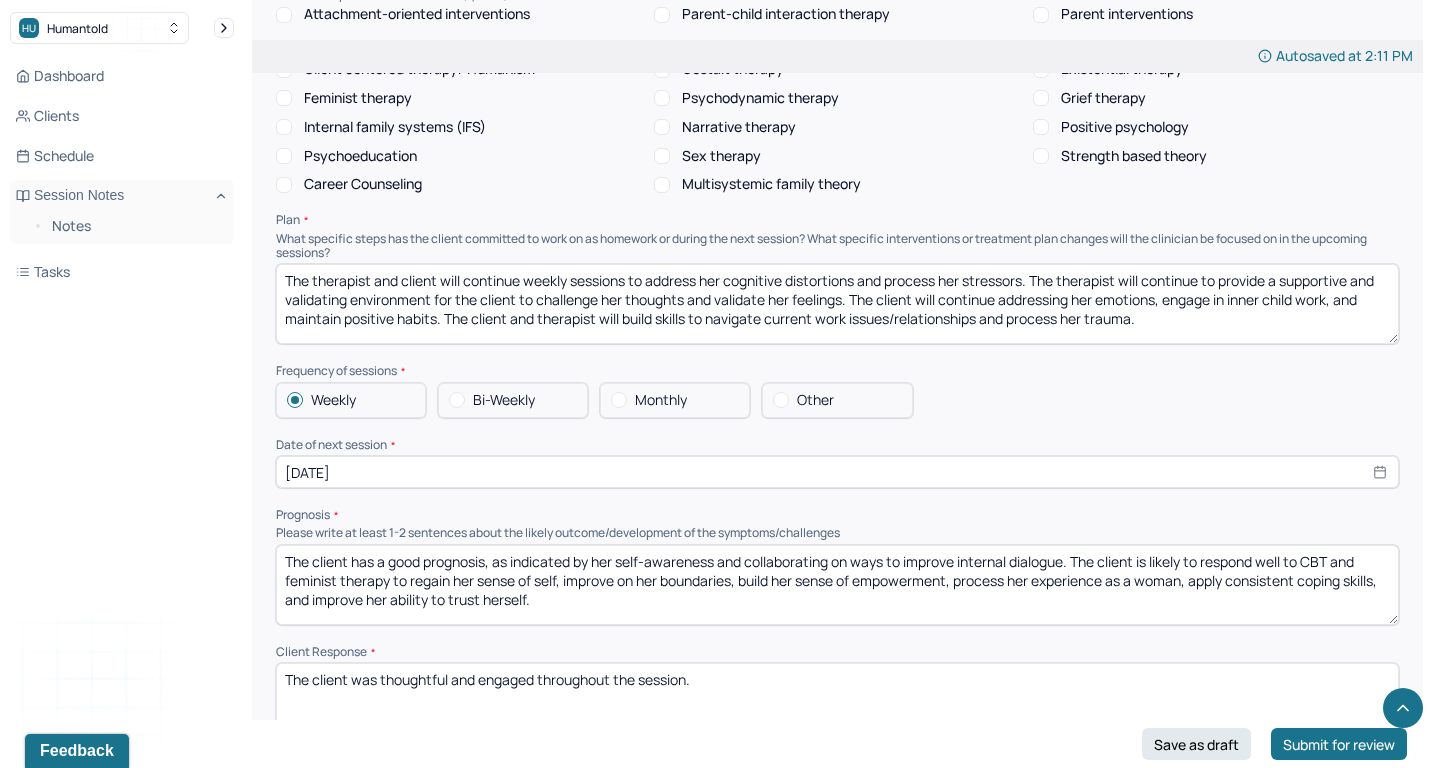 type on "The client's depressive and anxiety symptoms have not elevated since the last session. Self-doubt, inner critic, shame, feelings of guilt, ongoing resentment towards men, hx of over-analyzing, and decision-making anxieties may influence her anxiety and depression. The therapist utilized CBT to process recent challenges with her ex, acknowledge her abilities to advocate for herself, explore her contributing factors that affect her decision to block, reframe feelings of guilt, challenge her thoughts of shame, engage in exposure therapy by blocking, process her physical/emotional reaction to blocking, acknowledge her feelings of sadness, identify other forms of strengths, and discuss focusing on prioritizing her needs." 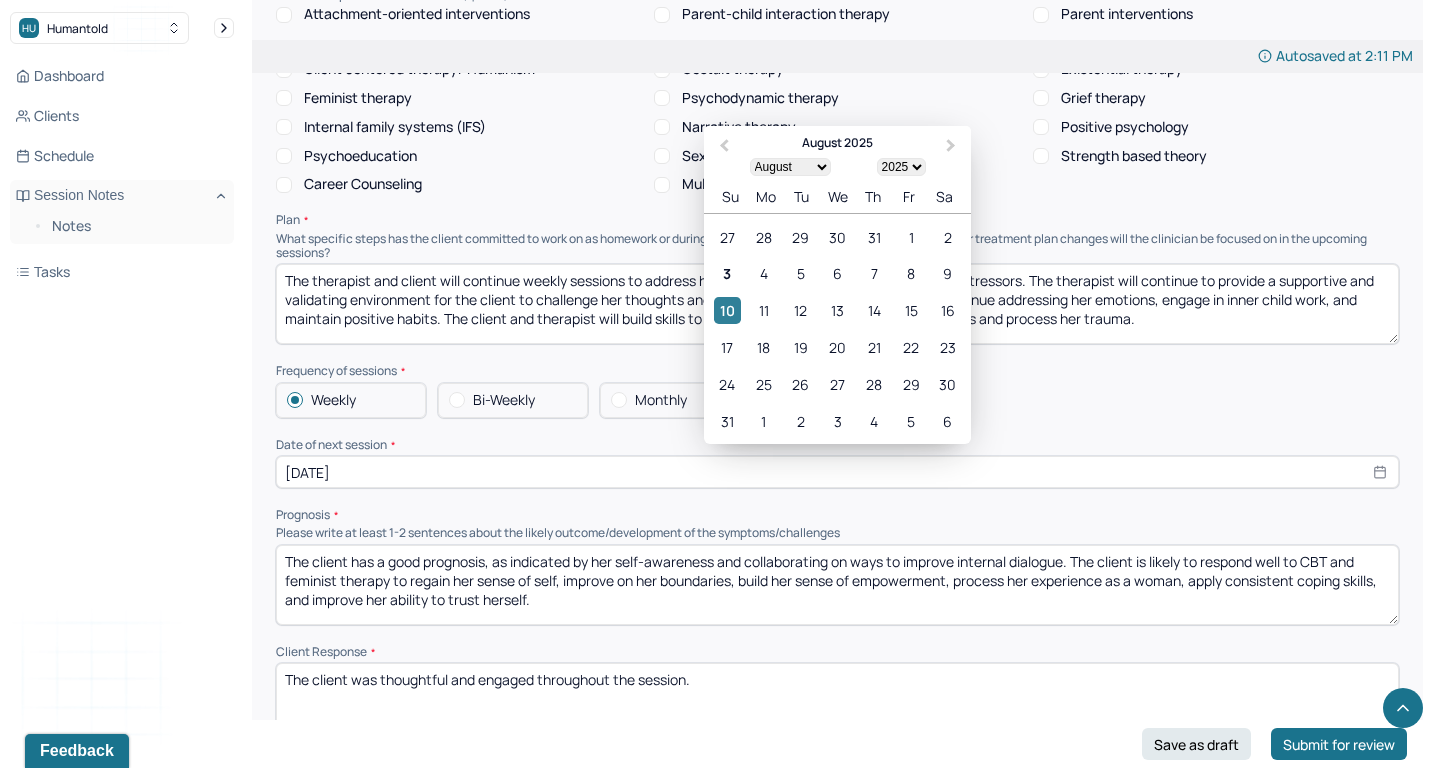 click on "10" at bounding box center [727, 310] 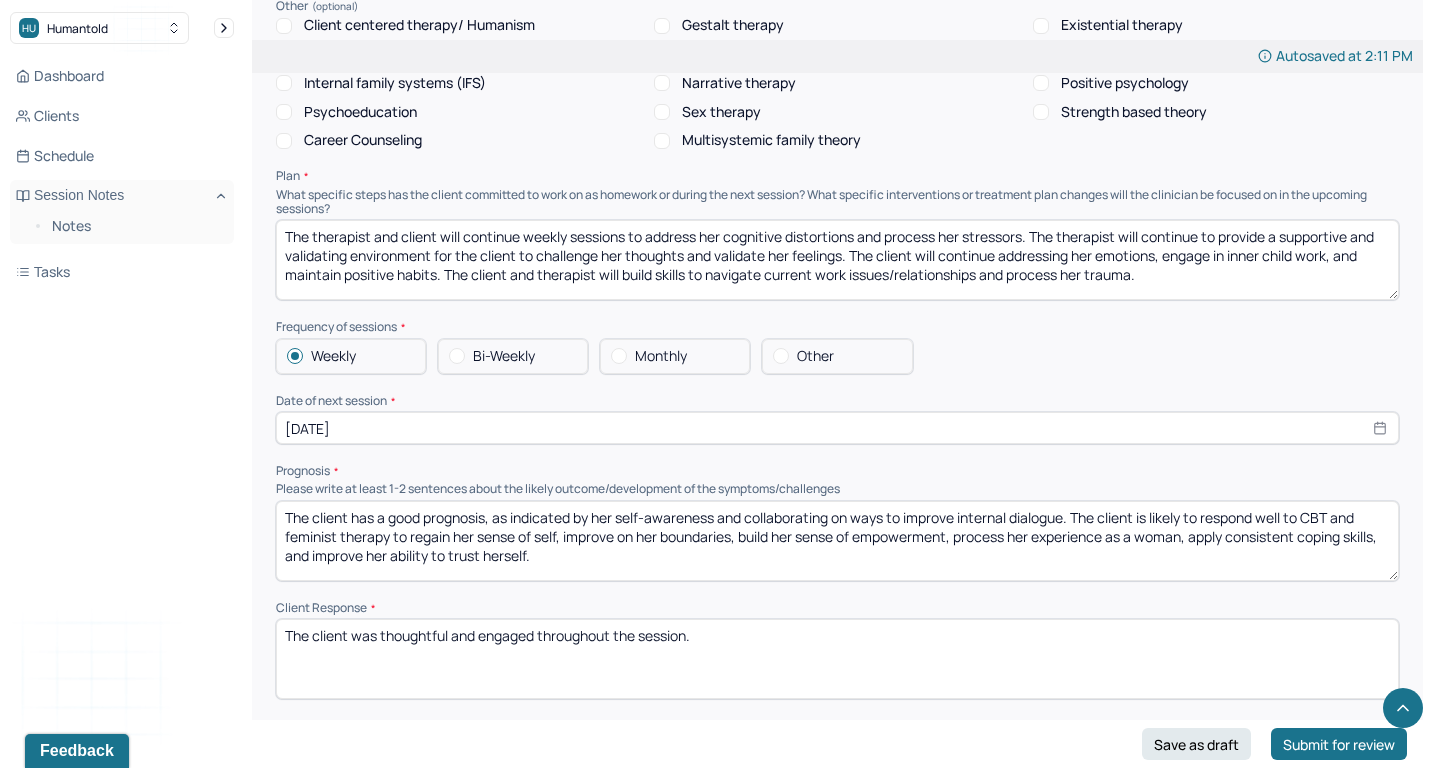 scroll, scrollTop: 1975, scrollLeft: 0, axis: vertical 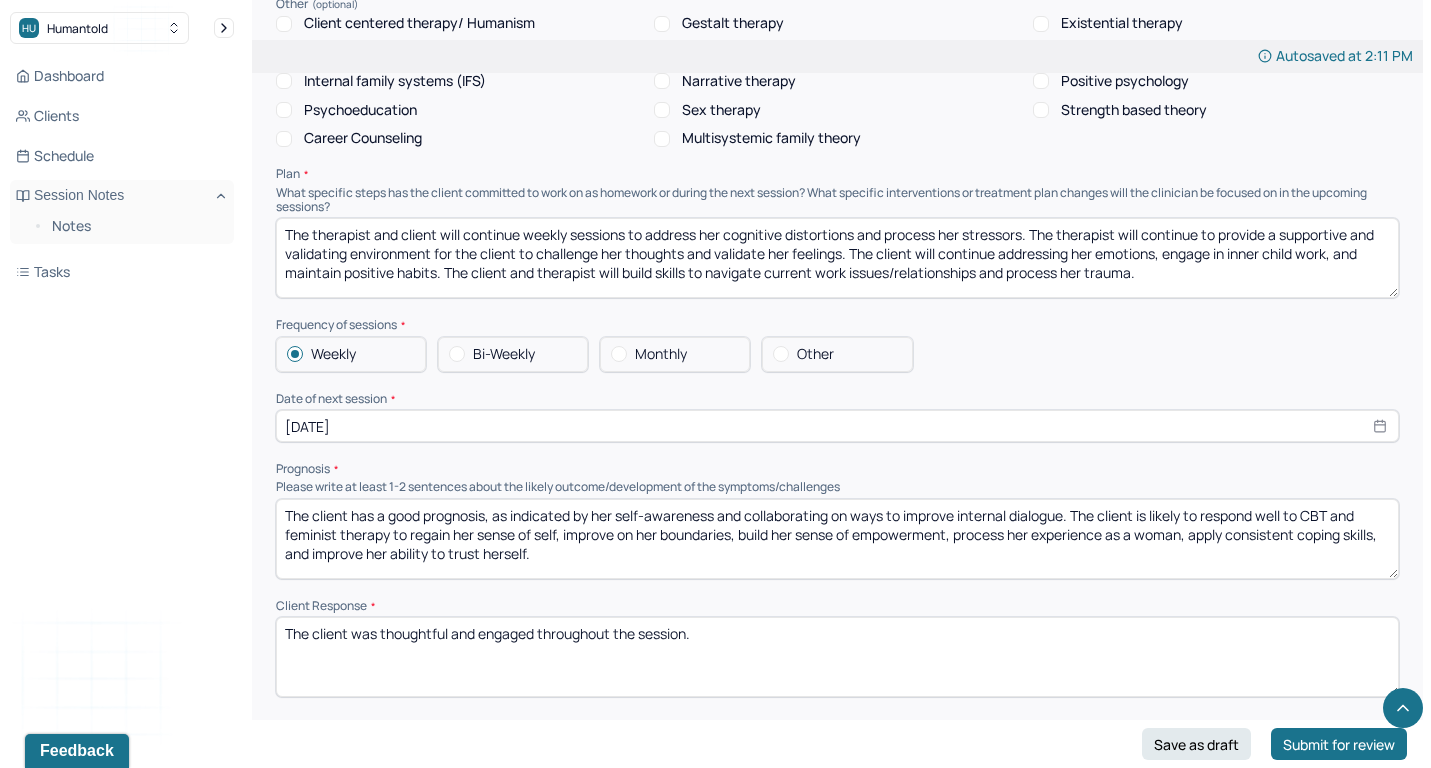 click on "The client has a good prognosis, as indicated by her self-awareness and collaborating on ways to improve internal dialogue. The client is likely to respond well to CBT and feminist therapy to regain her sense of self, improve on her boundaries, build her sense of empowerment, process her experience as a woman, apply consistent coping skills, and improve her ability to trust herself." at bounding box center (837, 539) 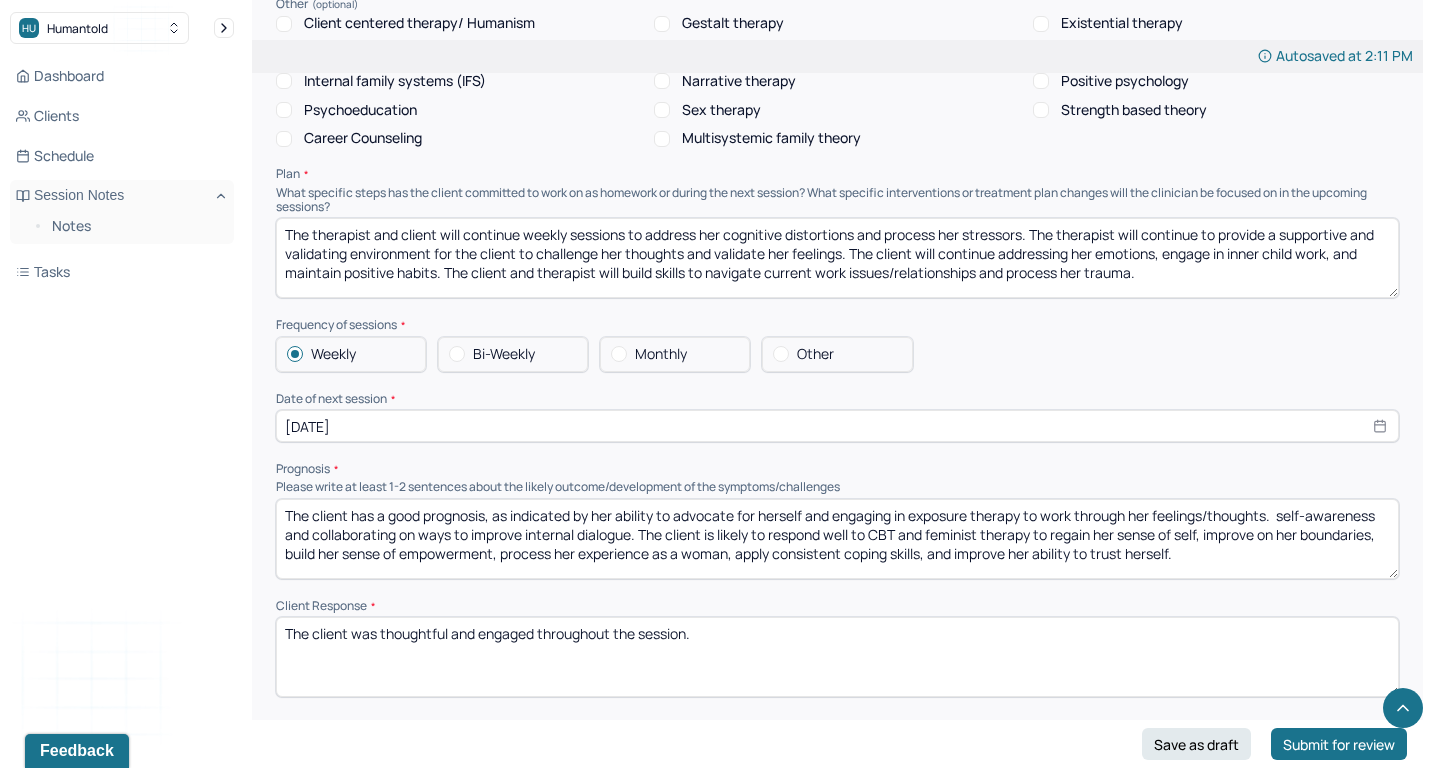 drag, startPoint x: 1290, startPoint y: 481, endPoint x: 639, endPoint y: 504, distance: 651.4062 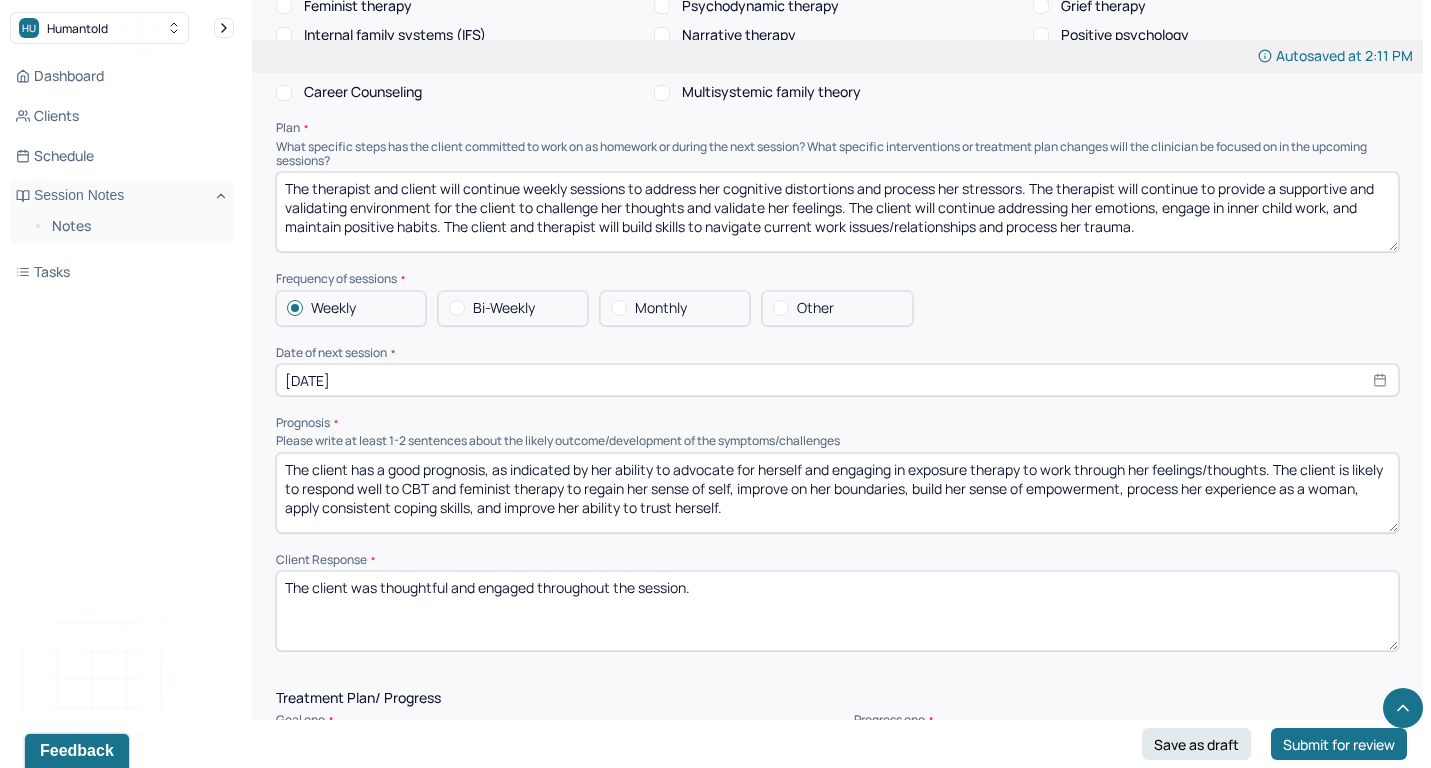 scroll, scrollTop: 2028, scrollLeft: 0, axis: vertical 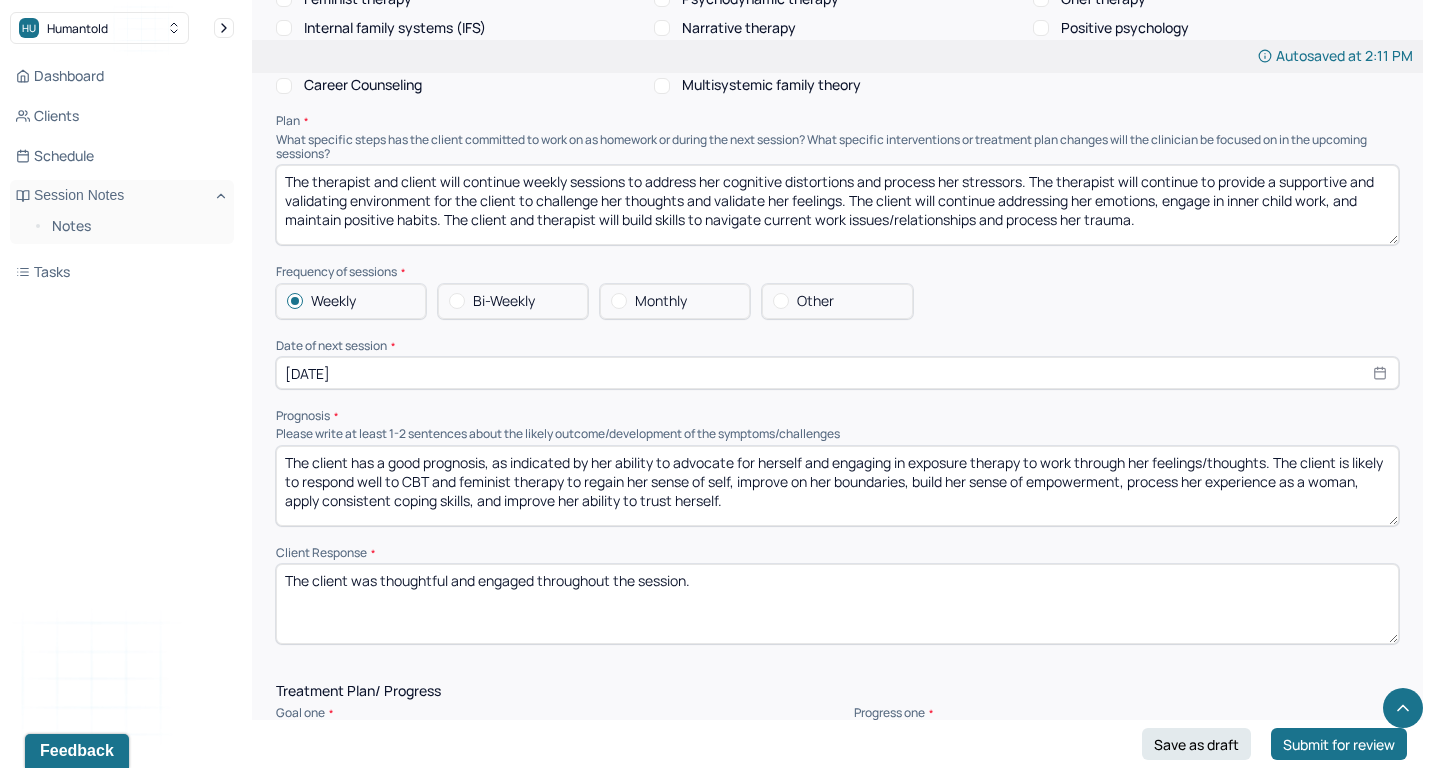 drag, startPoint x: 468, startPoint y: 450, endPoint x: 601, endPoint y: 450, distance: 133 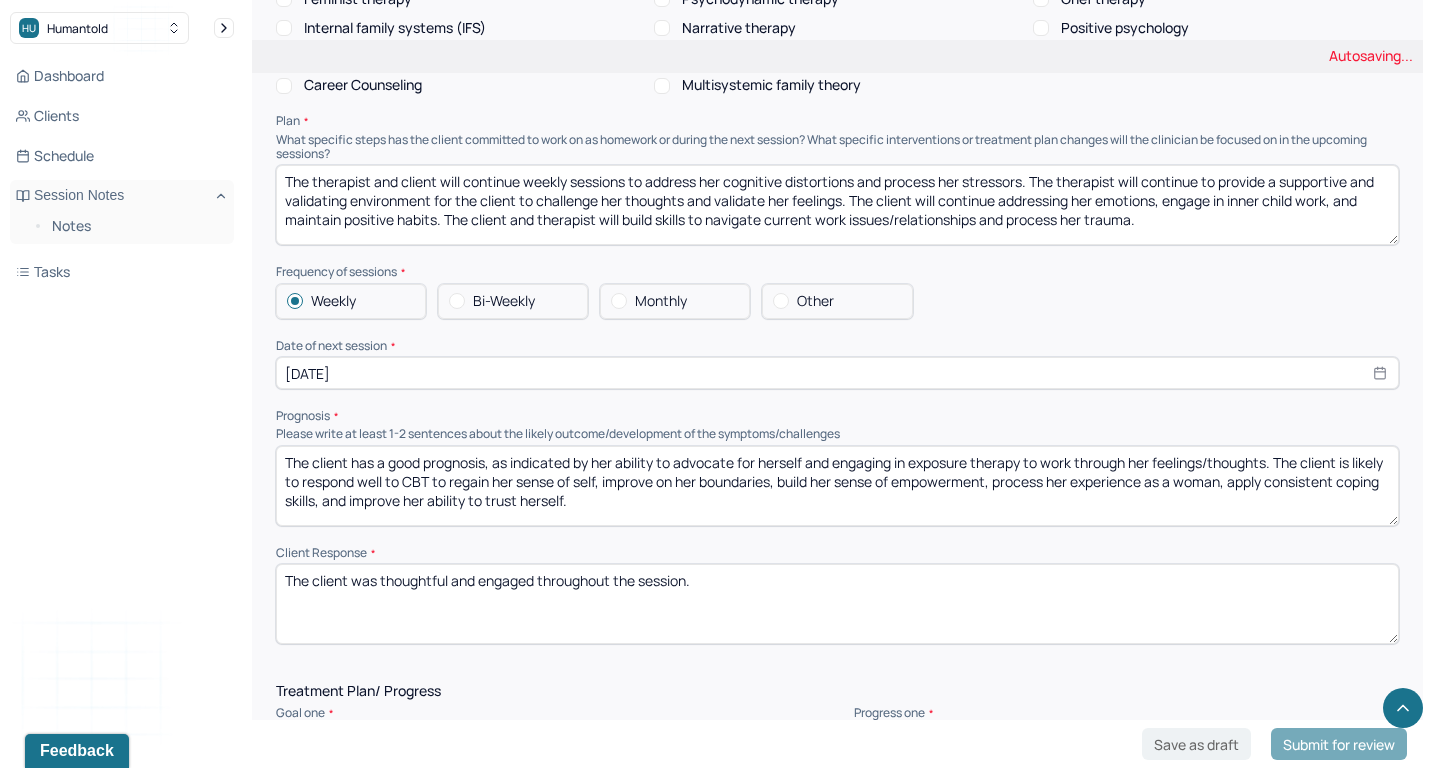 click on "The client has a good prognosis, as indicated by her ability to advocate for herself and engaging in exposure therapy to work through her feelings/thoughts. The client is likely to respond well to CBT and feminist therapy to regain her sense of self, improve on her boundaries, build her sense of empowerment, process her experience as a woman, apply consistent coping skills, and improve her ability to trust herself." at bounding box center [837, 486] 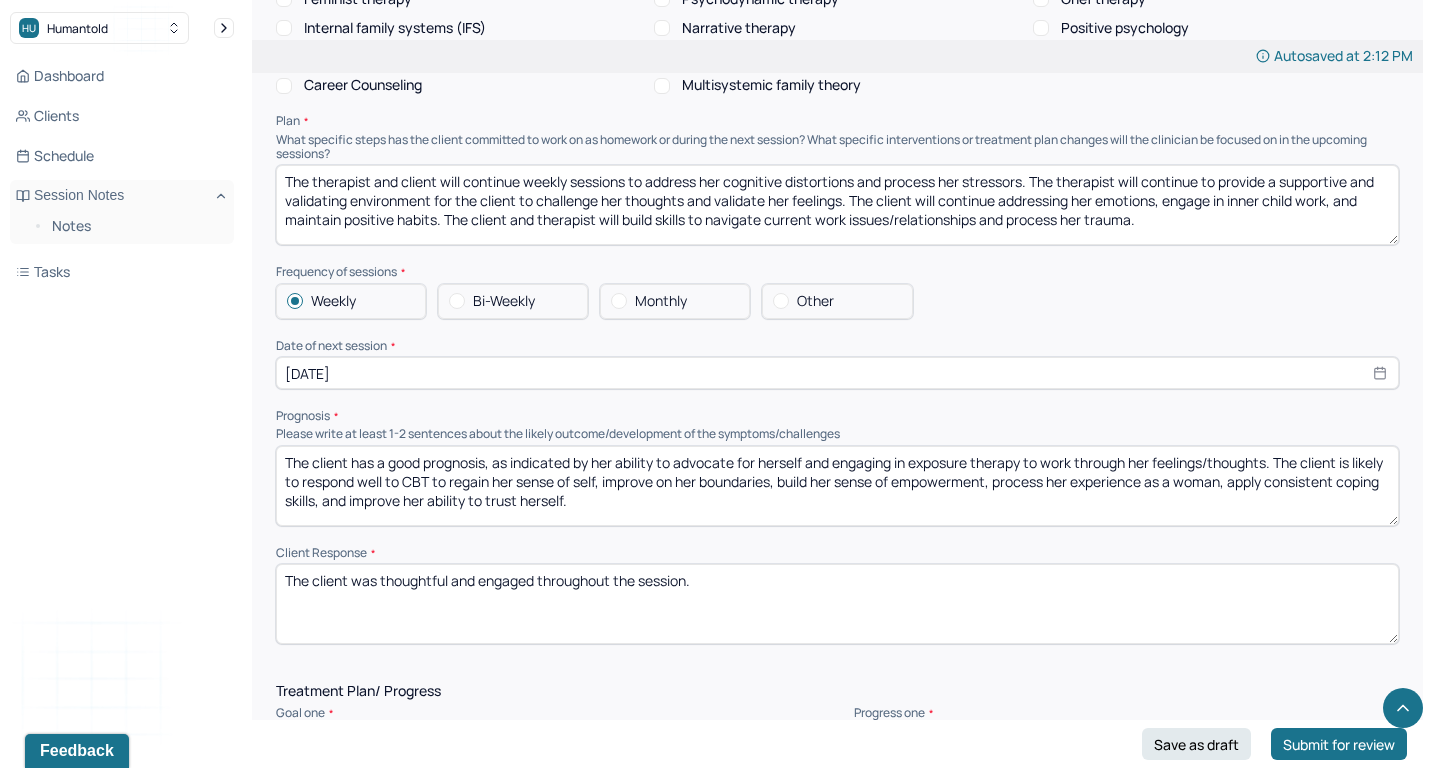 click on "The client has a good prognosis, as indicated by her ability to advocate for herself and engaging in exposure therapy to work through her feelings/thoughts. The client is likely to respond well to CBT to regain her sense of self, improve on her boundaries, build her sense of empowerment, process her experience as a woman, apply consistent coping skills, and improve her ability to trust herself." at bounding box center [837, 486] 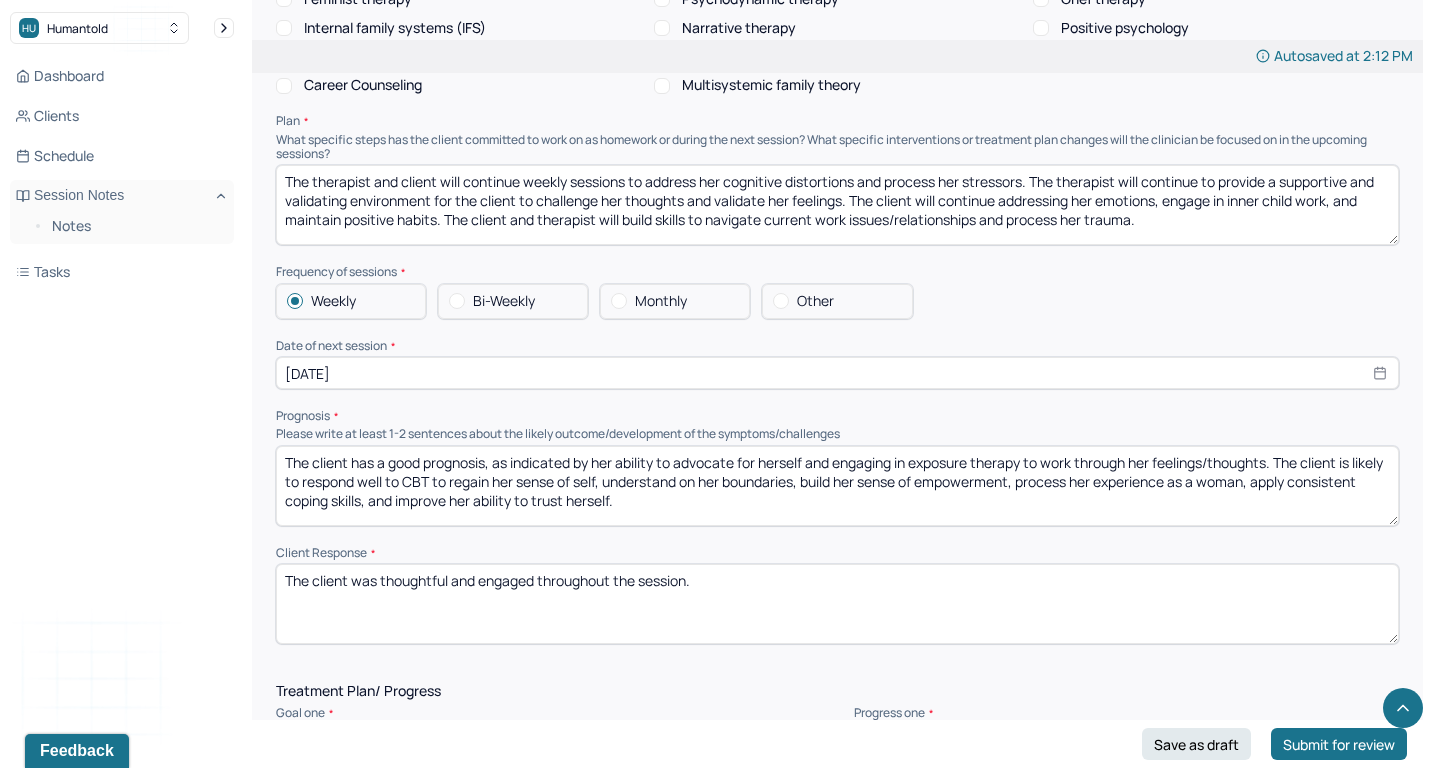 click on "The client has a good prognosis, as indicated by her ability to advocate for herself and engaging in exposure therapy to work through her feelings/thoughts. The client is likely to respond well to CBT to regain her sense of self, improve on her boundaries, build her sense of empowerment, process her experience as a woman, apply consistent coping skills, and improve her ability to trust herself." at bounding box center (837, 486) 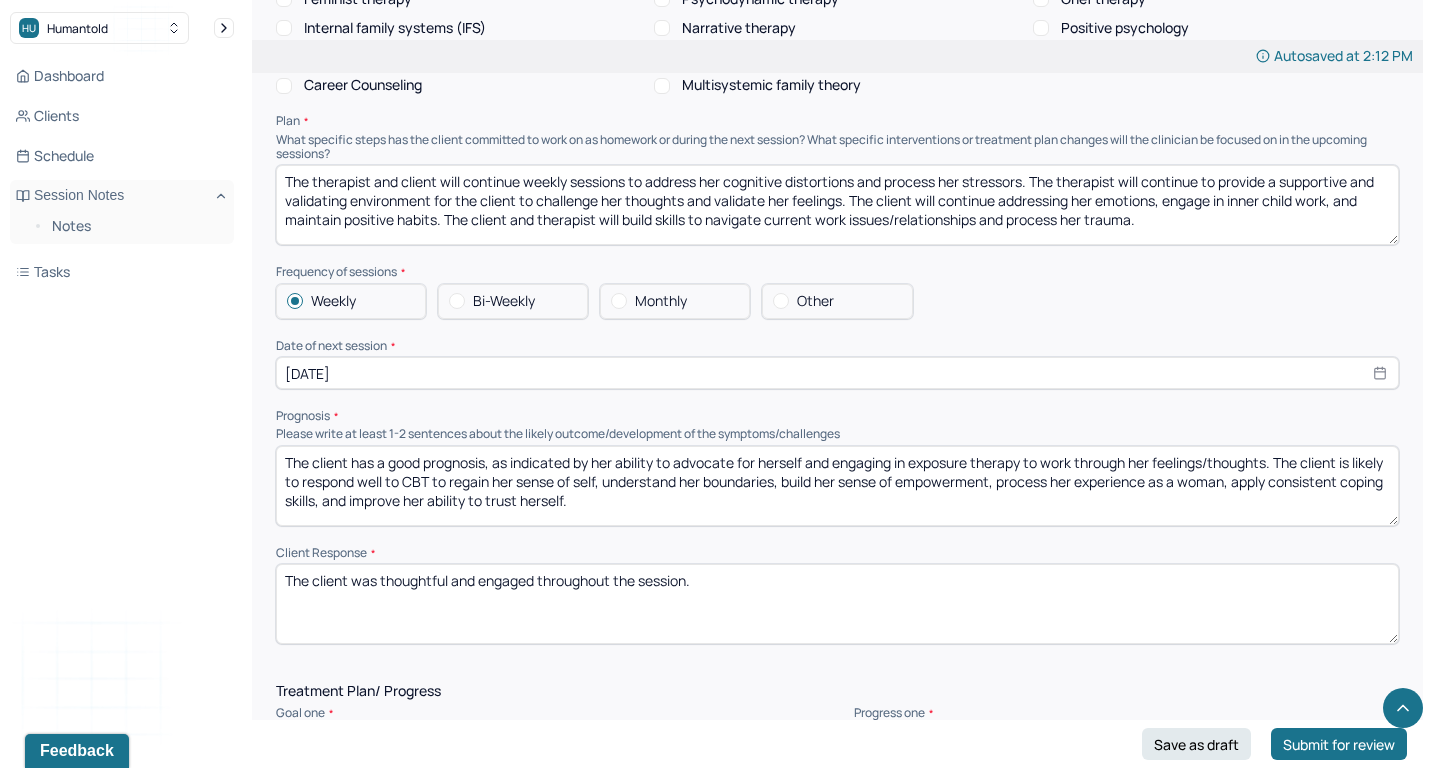 click on "The client has a good prognosis, as indicated by her ability to advocate for herself and engaging in exposure therapy to work through her feelings/thoughts. The client is likely to respond well to CBT to regain her sense of self, understand on her boundaries, build her sense of empowerment, process her experience as a woman, apply consistent coping skills, and improve her ability to trust herself." at bounding box center (837, 486) 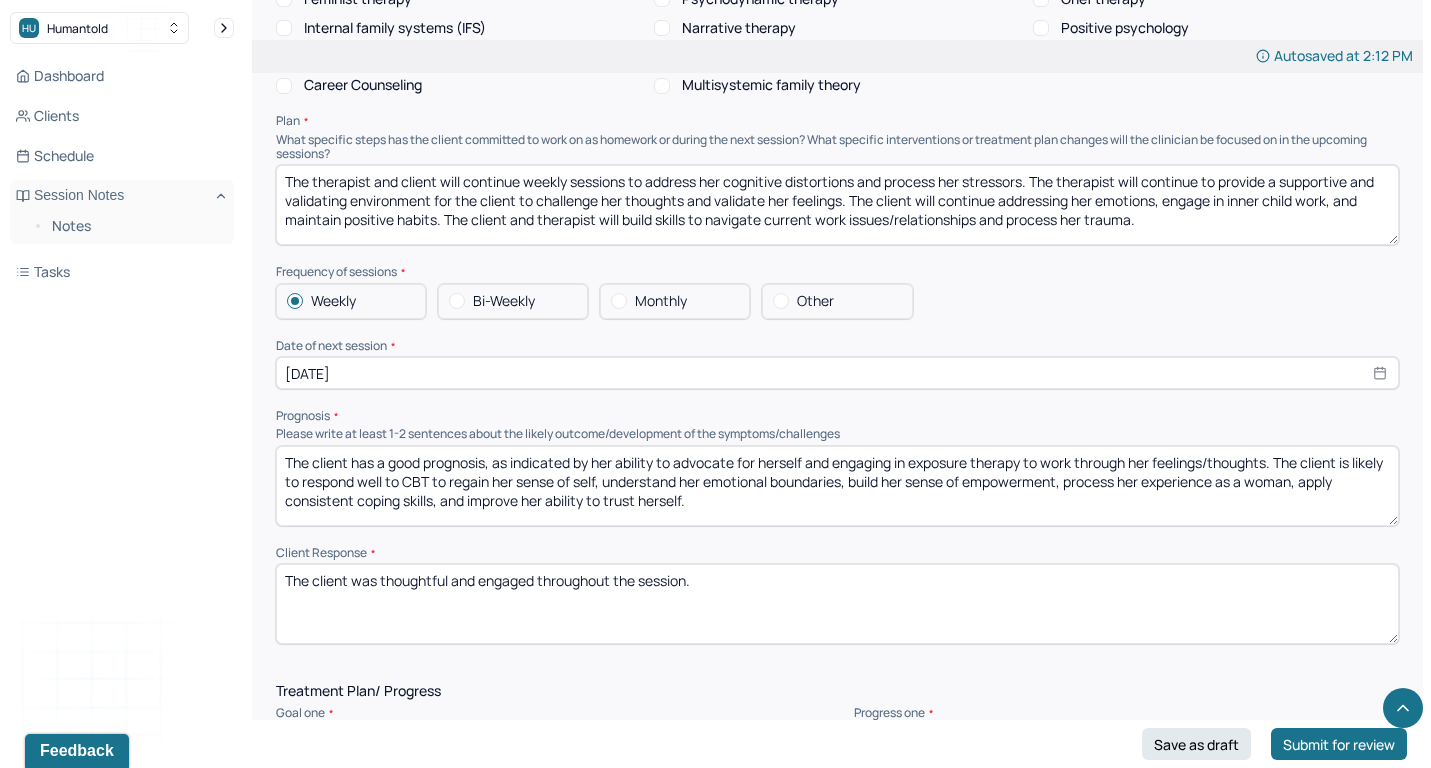 click on "The client has a good prognosis, as indicated by her ability to advocate for herself and engaging in exposure therapy to work through her feelings/thoughts. The client is likely to respond well to CBT to regain her sense of self, understand on her boundaries, build her sense of empowerment, process her experience as a woman, apply consistent coping skills, and improve her ability to trust herself." at bounding box center [837, 486] 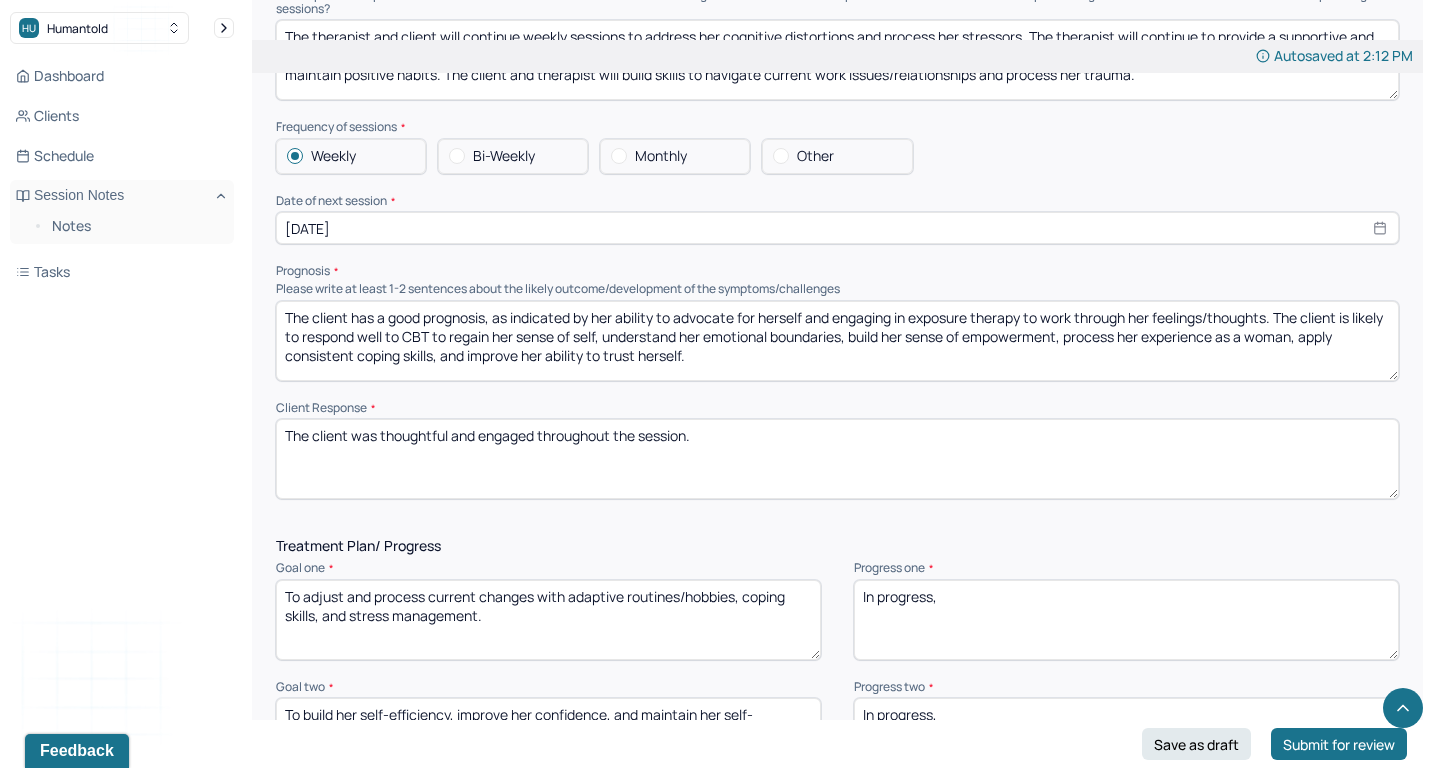 scroll, scrollTop: 2167, scrollLeft: 0, axis: vertical 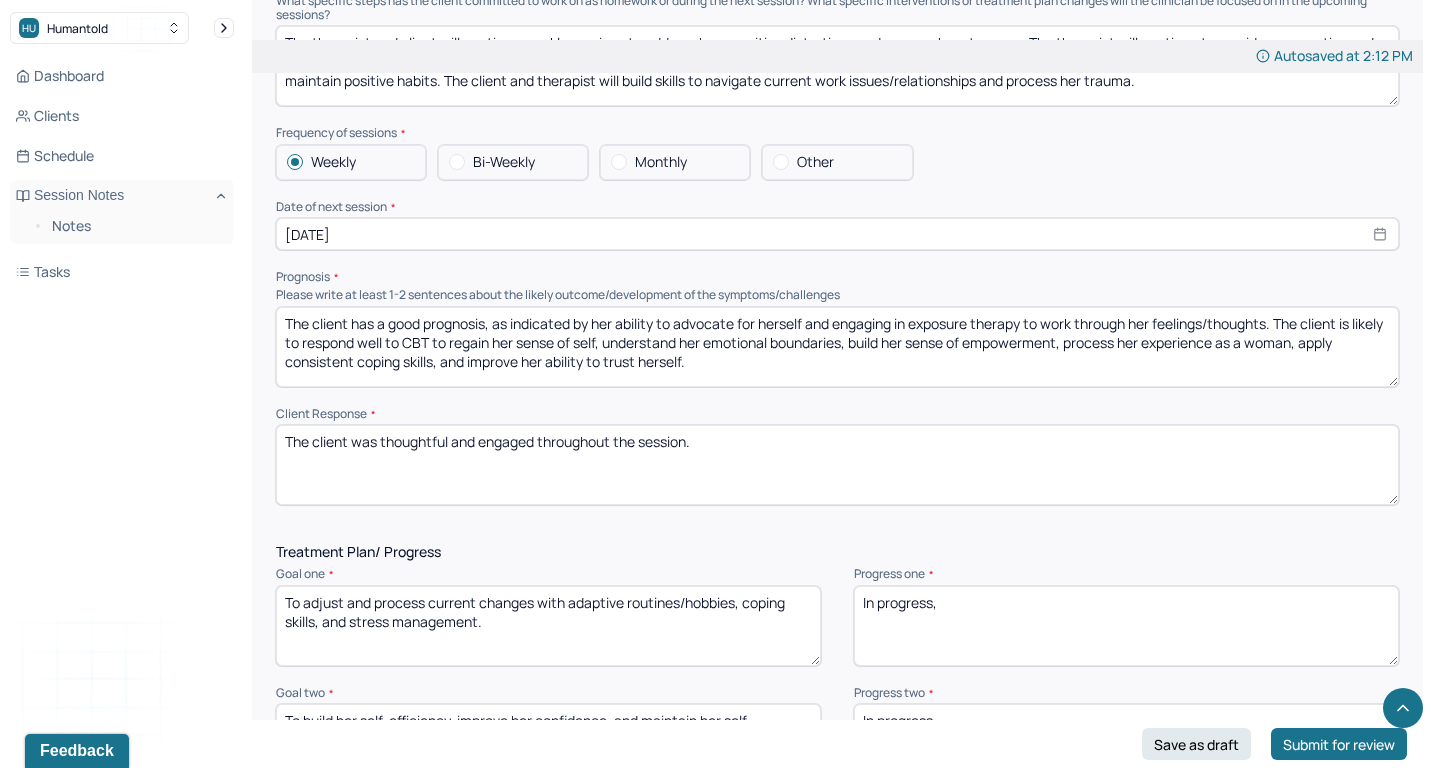 type on "The client has a good prognosis, as indicated by her ability to advocate for herself and engaging in exposure therapy to work through her feelings/thoughts. The client is likely to respond well to CBT to regain her sense of self, understand her emotional boundaries, build her sense of empowerment, process her experience as a woman, apply consistent coping skills, and improve her ability to trust herself." 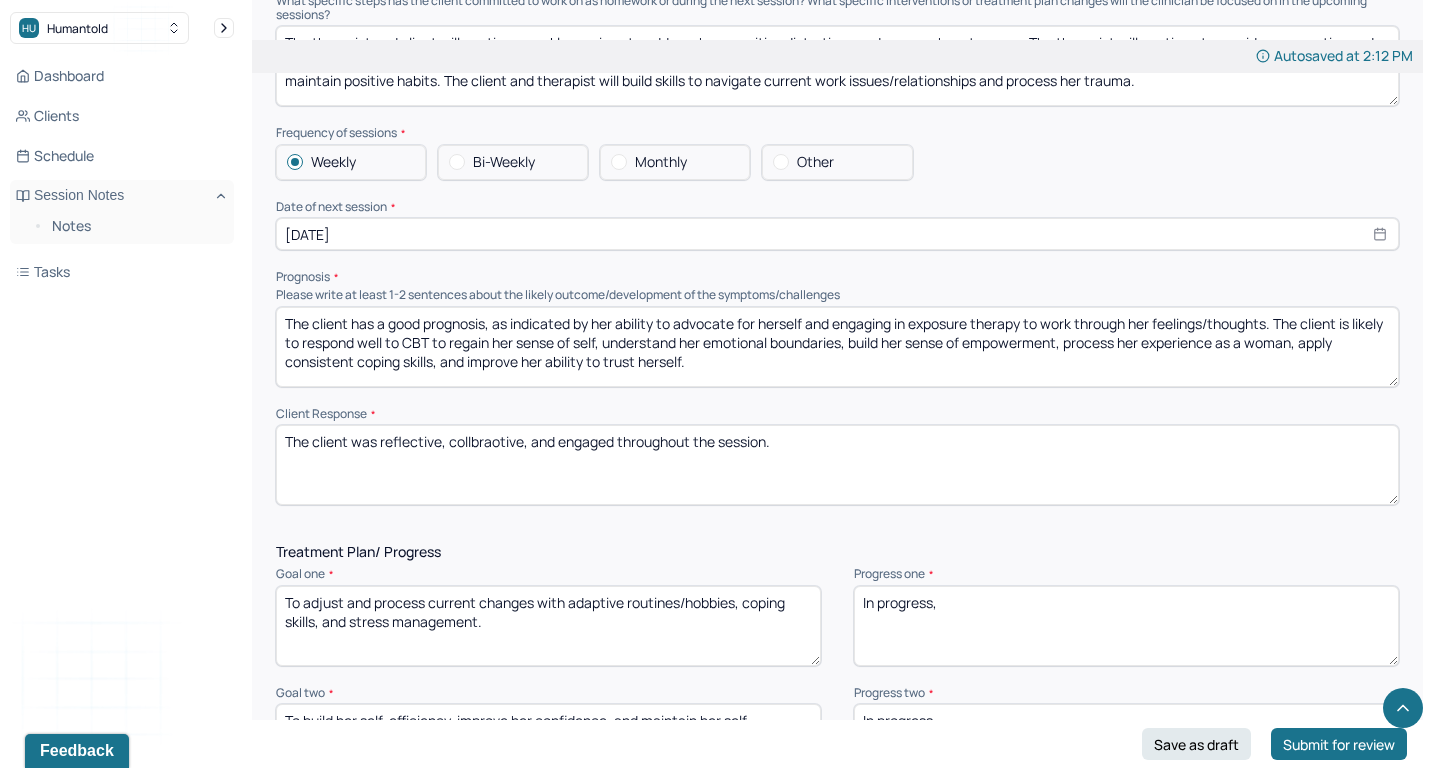 click on "The client was refle and engaged throughout the session." at bounding box center [837, 465] 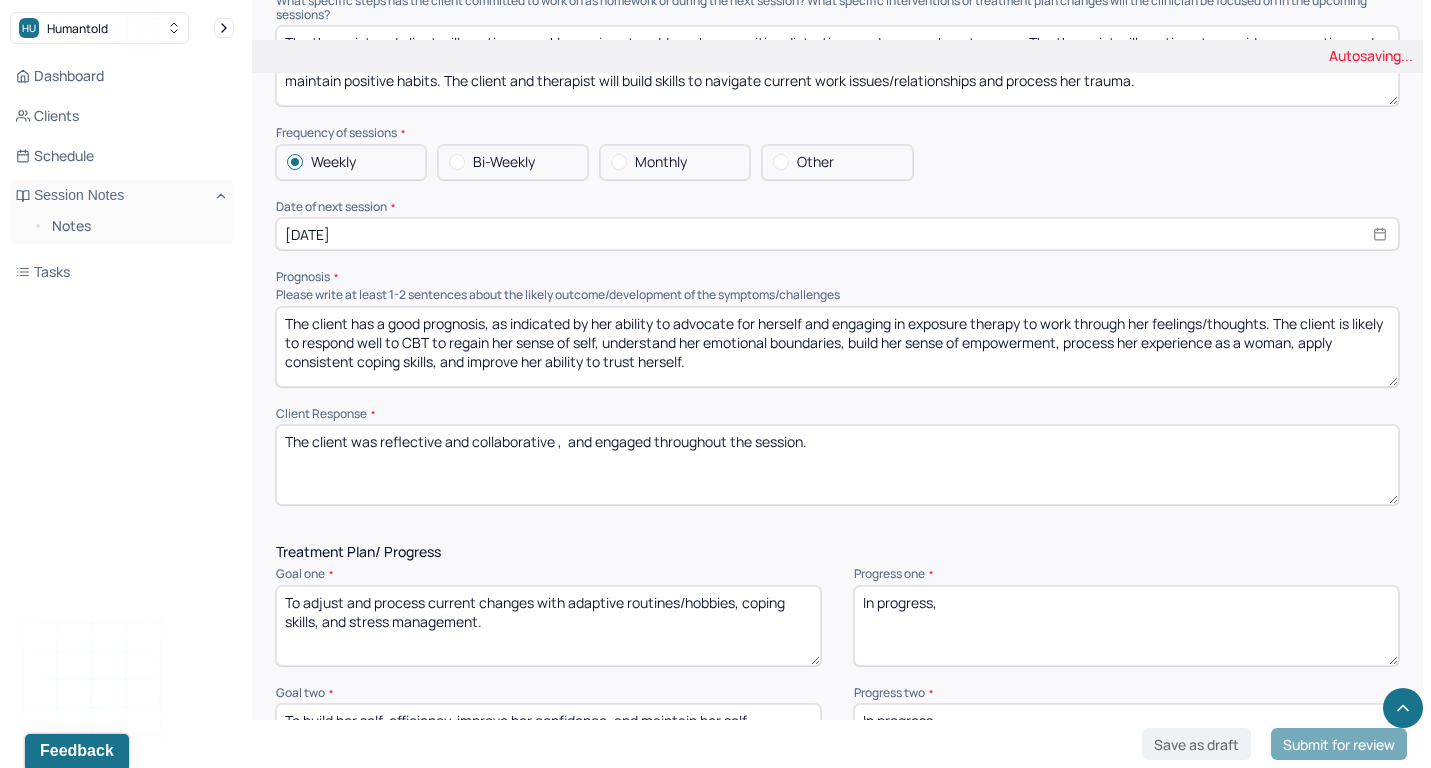 click on "The client was reflective, collbraotive, and engaged throughout the session." at bounding box center (837, 465) 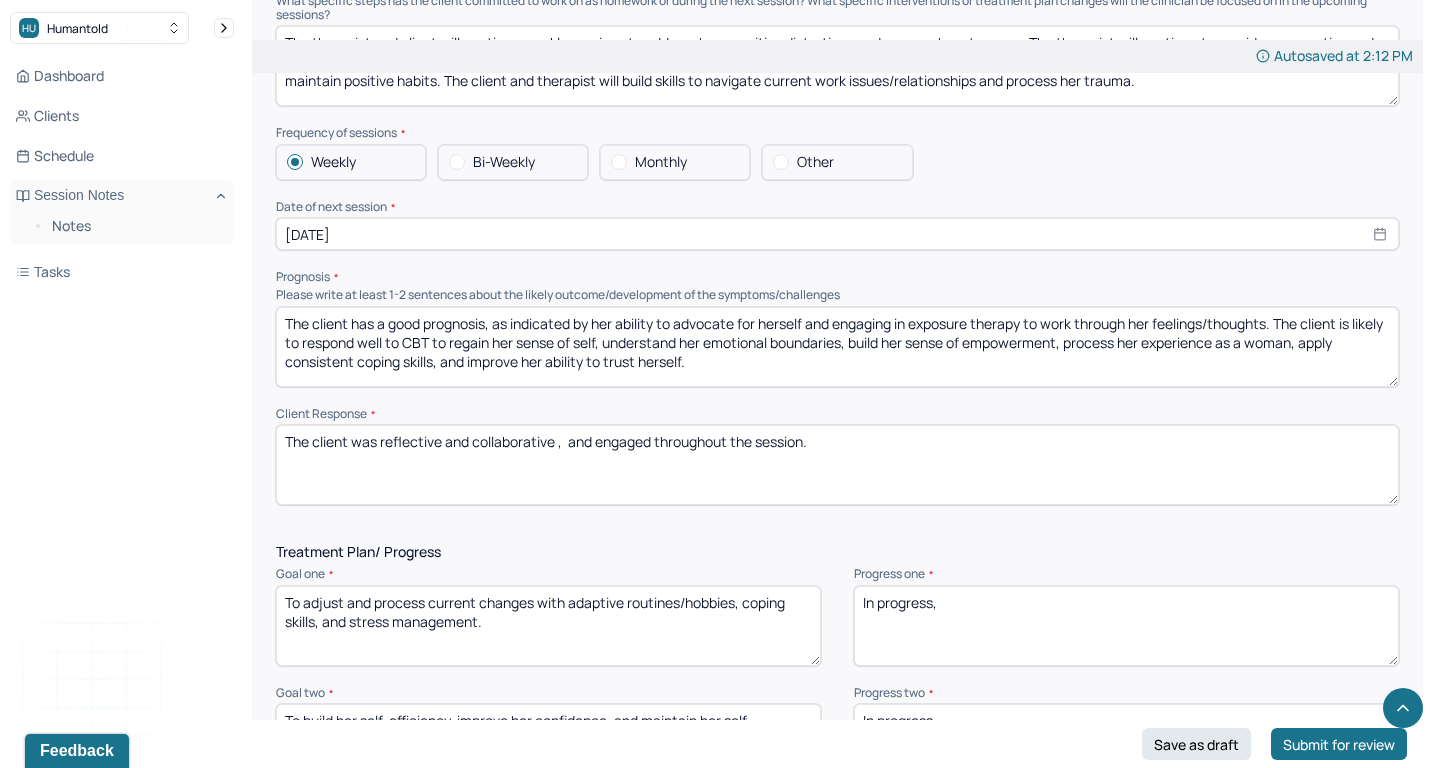drag, startPoint x: 555, startPoint y: 404, endPoint x: 652, endPoint y: 411, distance: 97.25225 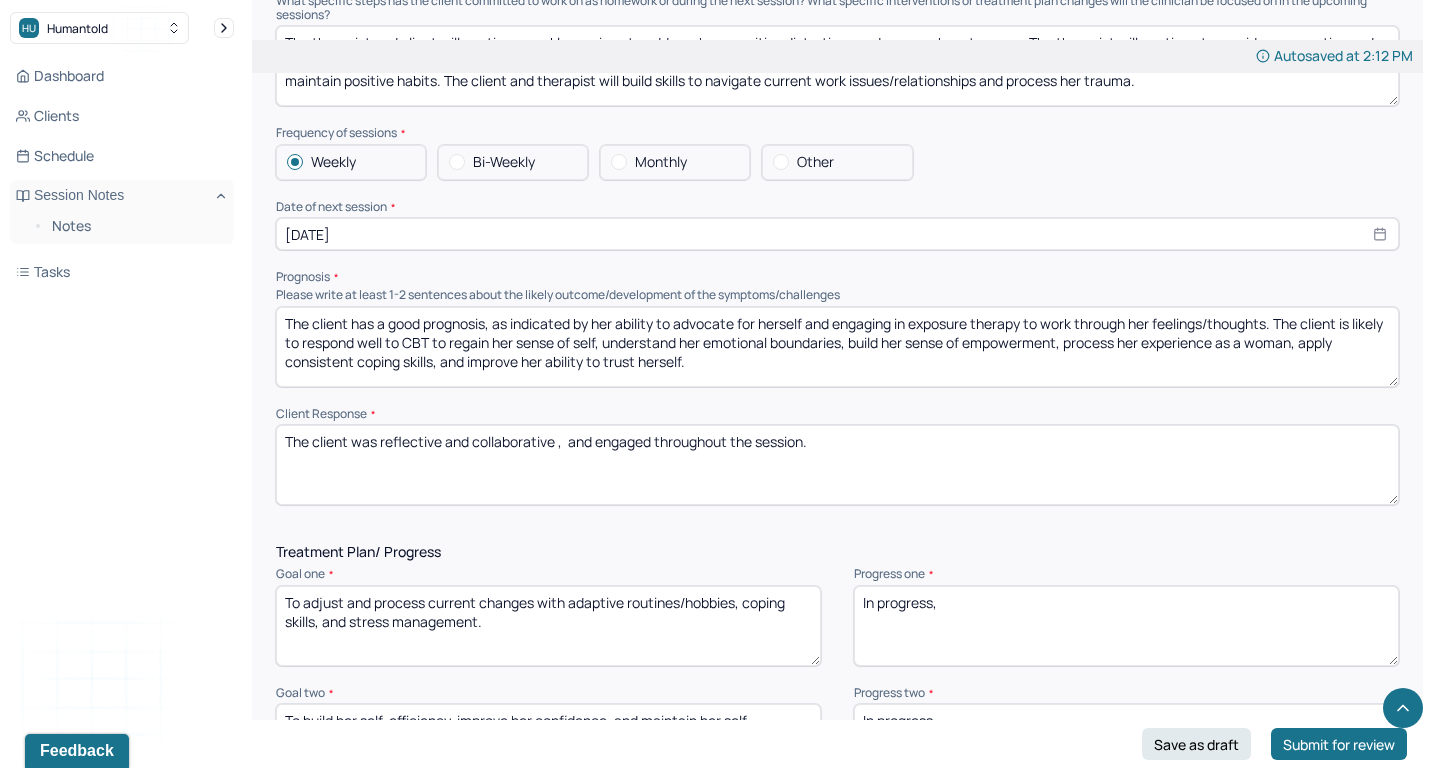 click on "The client was reflective and collaborative ,  and engaged throughout the session." at bounding box center [837, 465] 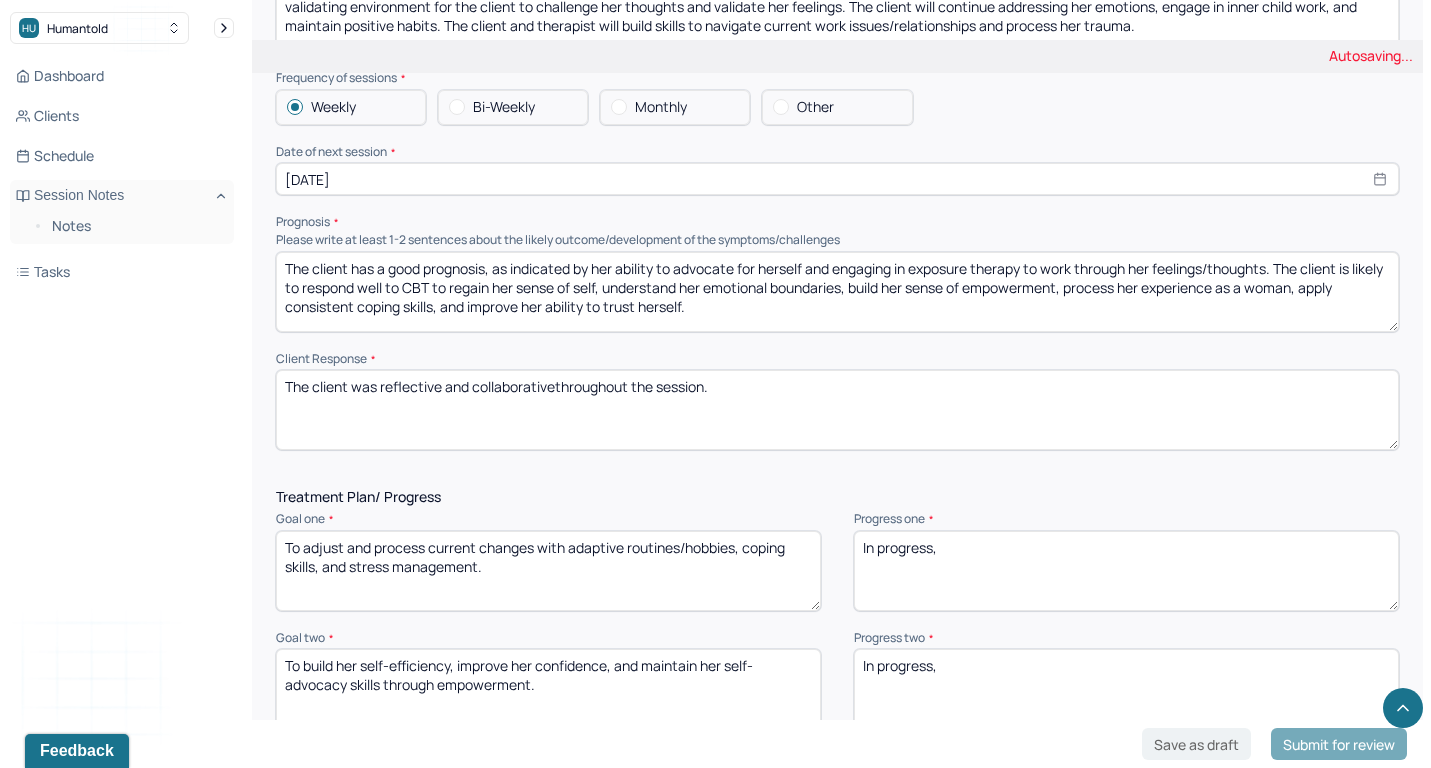 scroll, scrollTop: 2224, scrollLeft: 0, axis: vertical 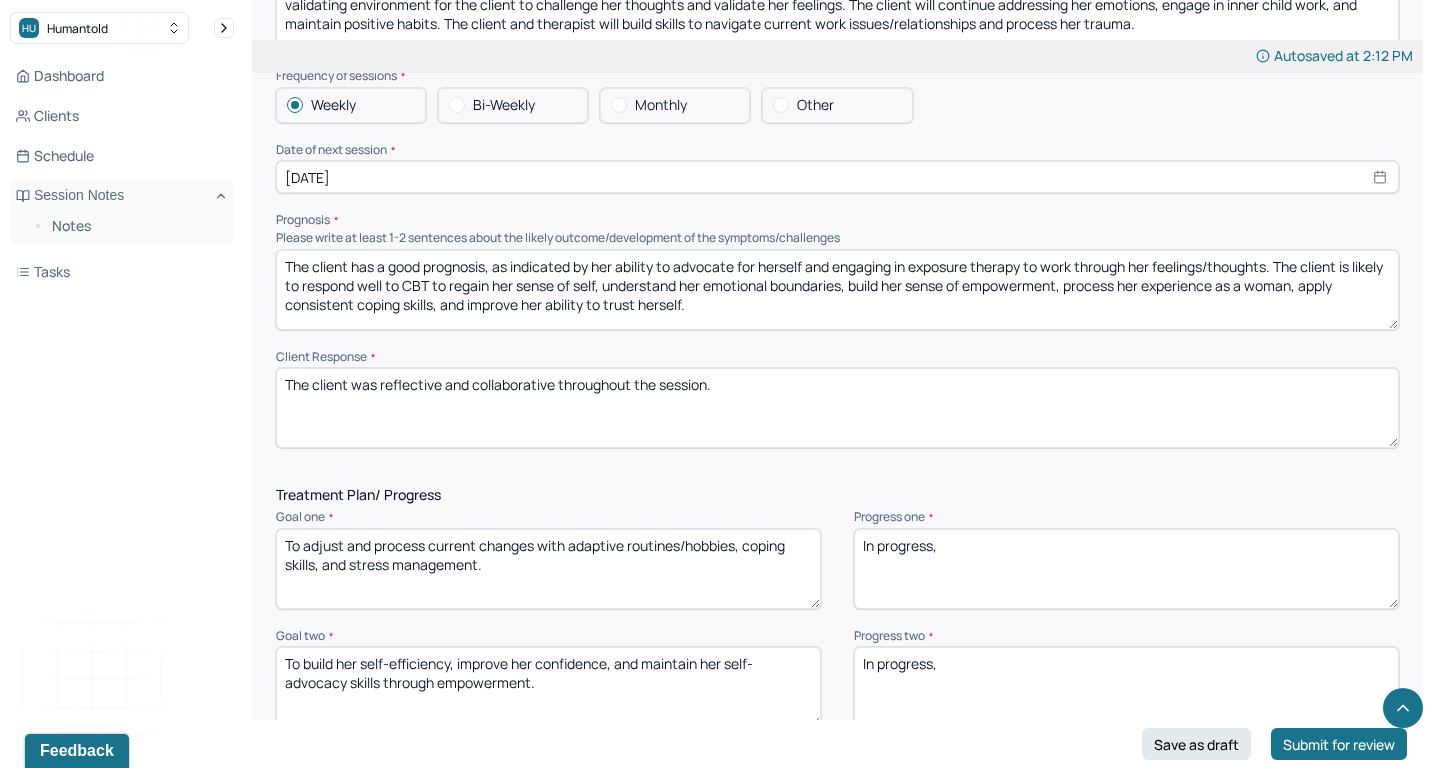 type on "The client was reflective and collaborative throughout the session." 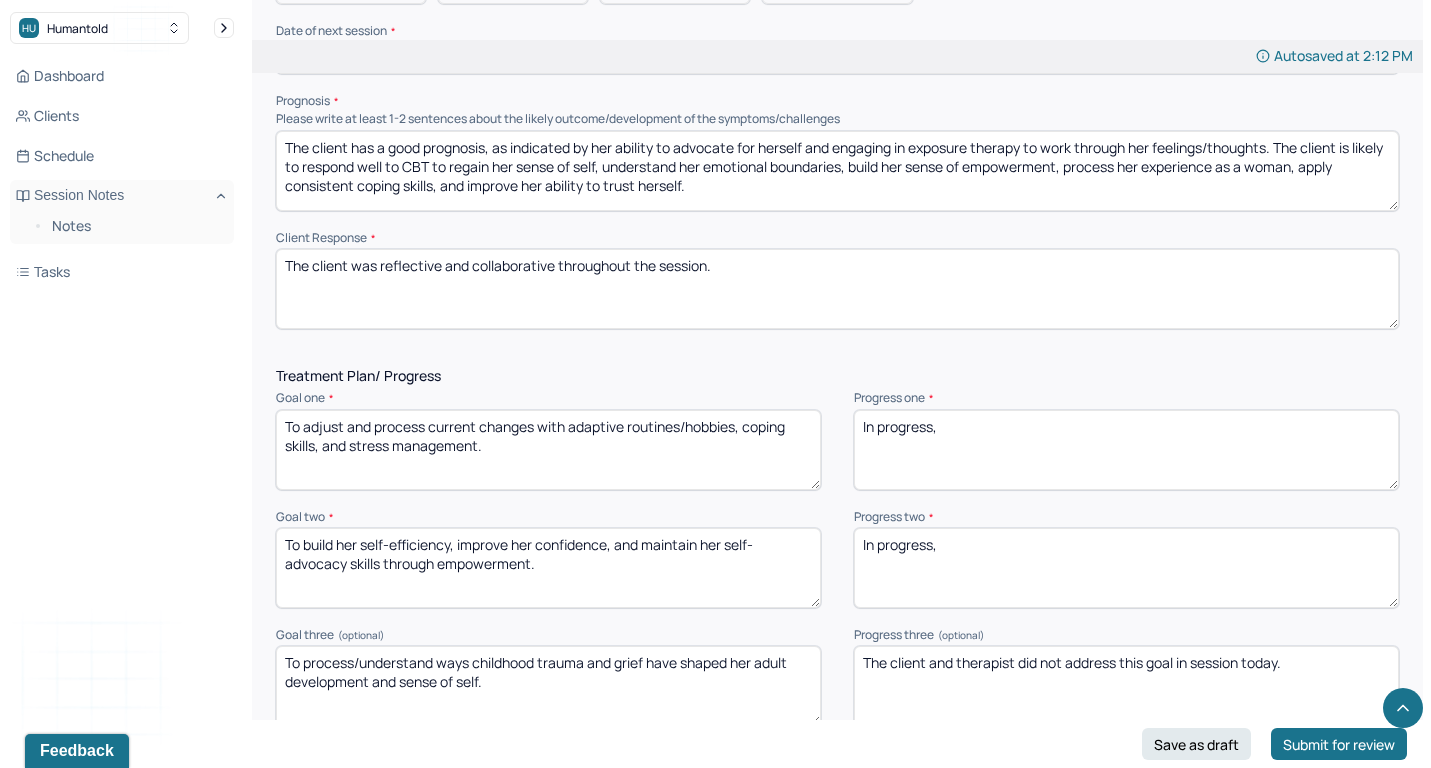 scroll, scrollTop: 2352, scrollLeft: 0, axis: vertical 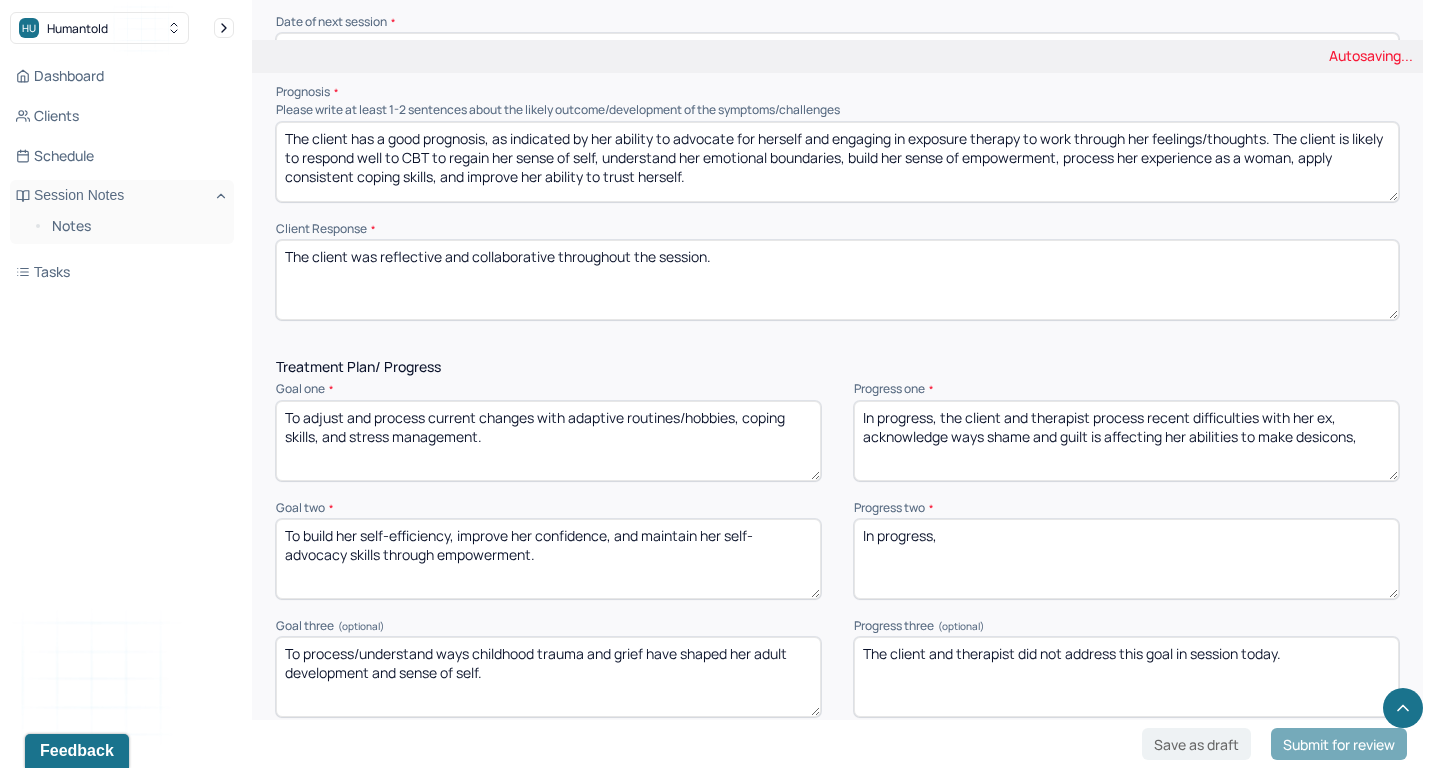click on "In progress, the client and therapist process recent difficulties with her ex, ac" at bounding box center [1126, 441] 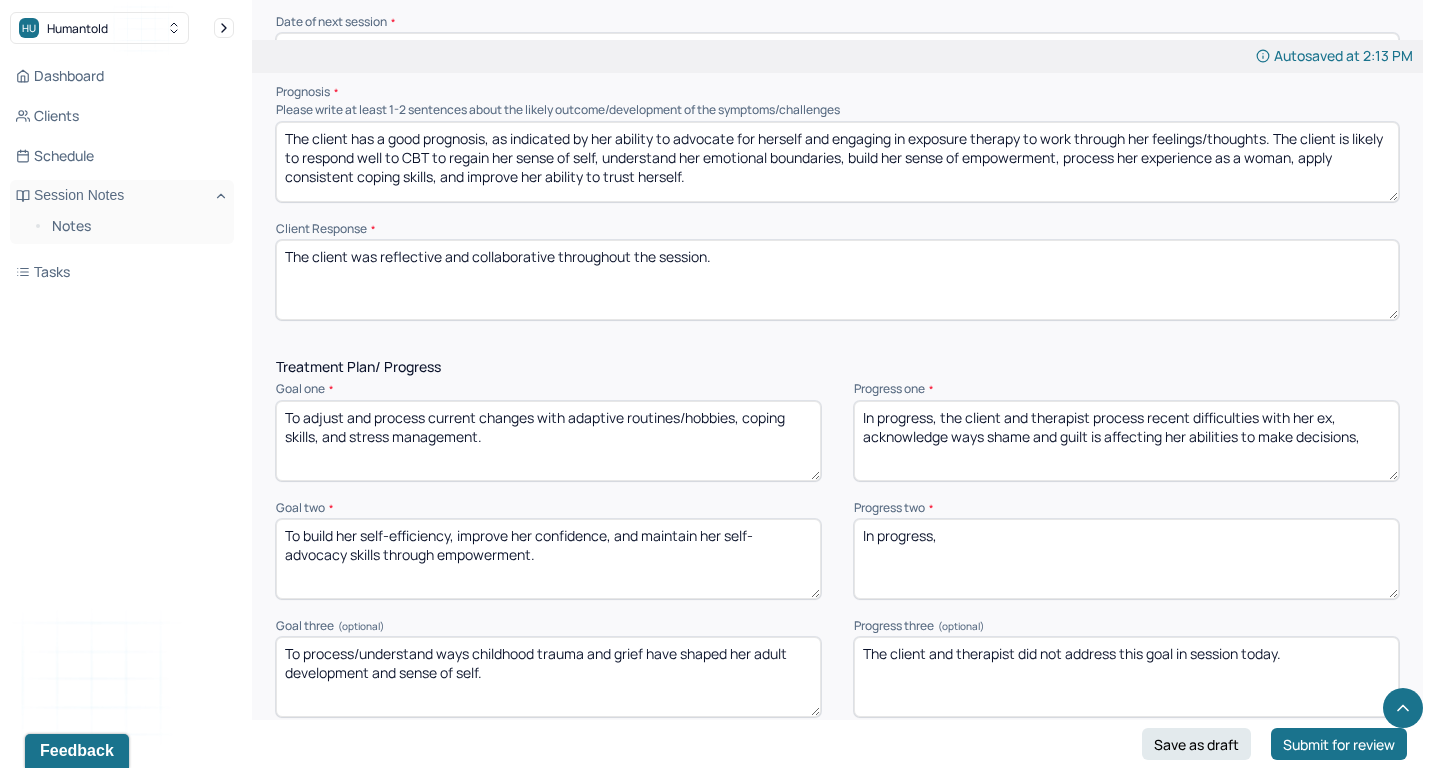 click on "In progress, the client and therapist process recent difficulties with her ex, acknowledge ways shame and guilt is affecting her abilities to make desicons," at bounding box center [1126, 441] 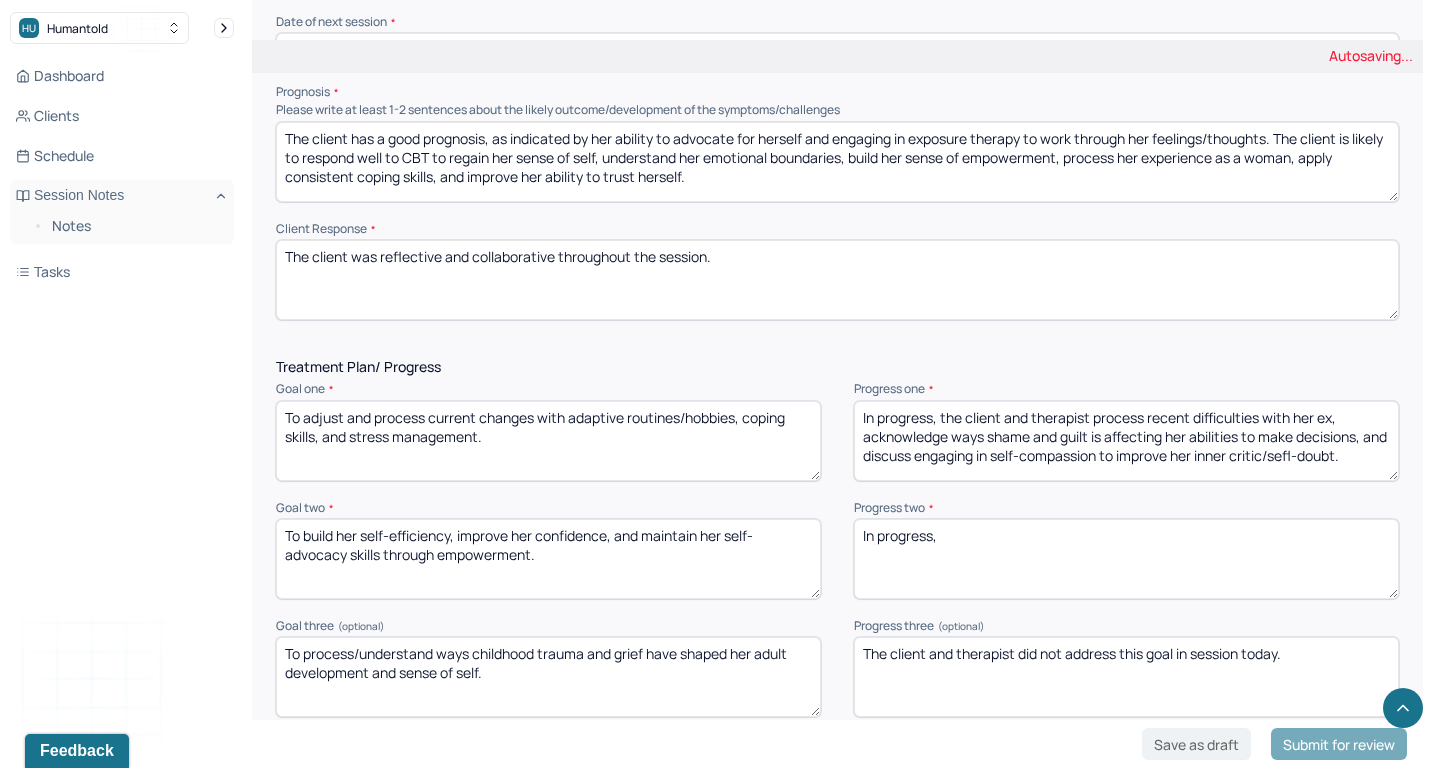 click on "In progress, the client and therapist process recent difficulties with her ex, acknowledge ways shame and guilt is affecting her abilities to make decisions, and discuss engaging in self-compassion to improve stress management" at bounding box center (1126, 441) 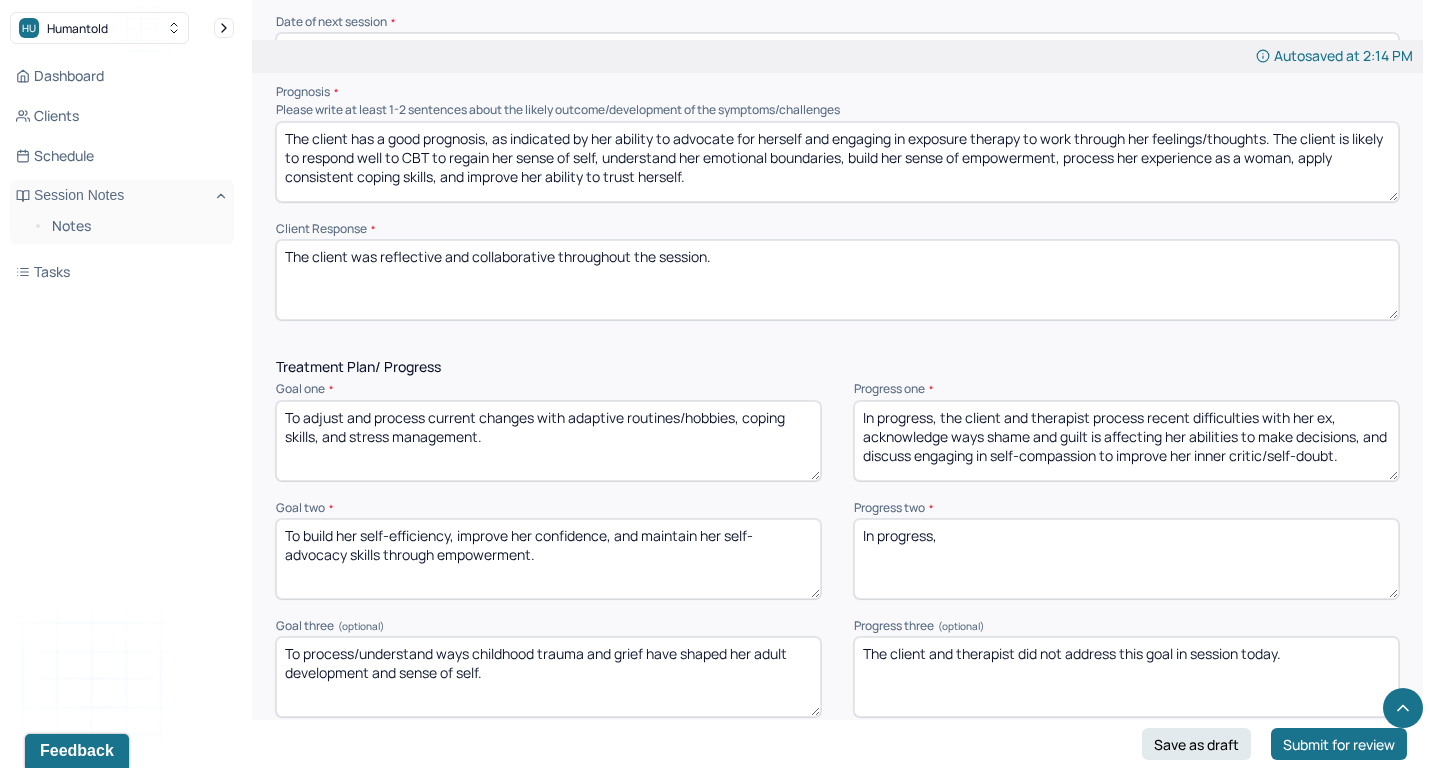 type on "In progress, the client and therapist process recent difficulties with her ex, acknowledge ways shame and guilt is affecting her abilities to make decisions, and discuss engaging in self-compassion to improve her inner critic/self-doubt." 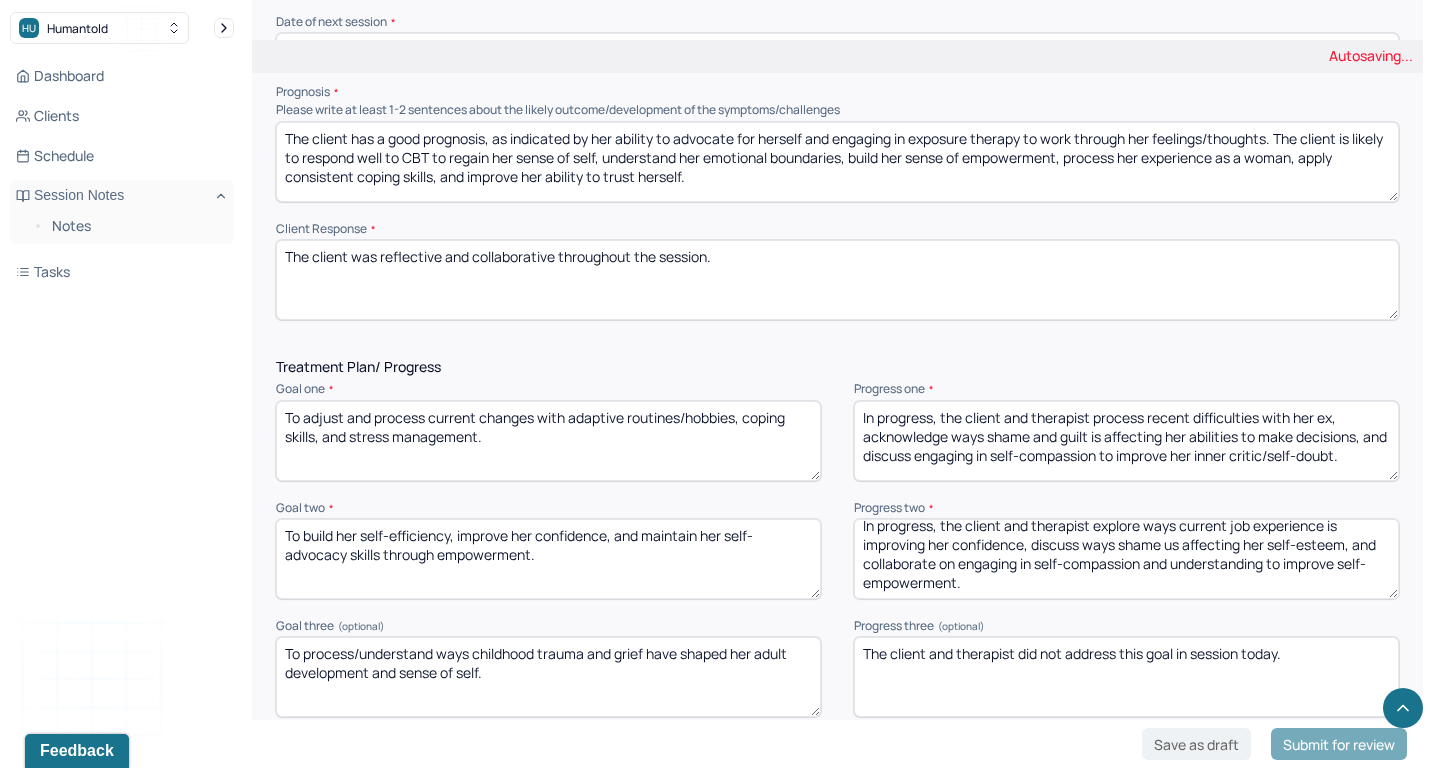 scroll, scrollTop: 9, scrollLeft: 0, axis: vertical 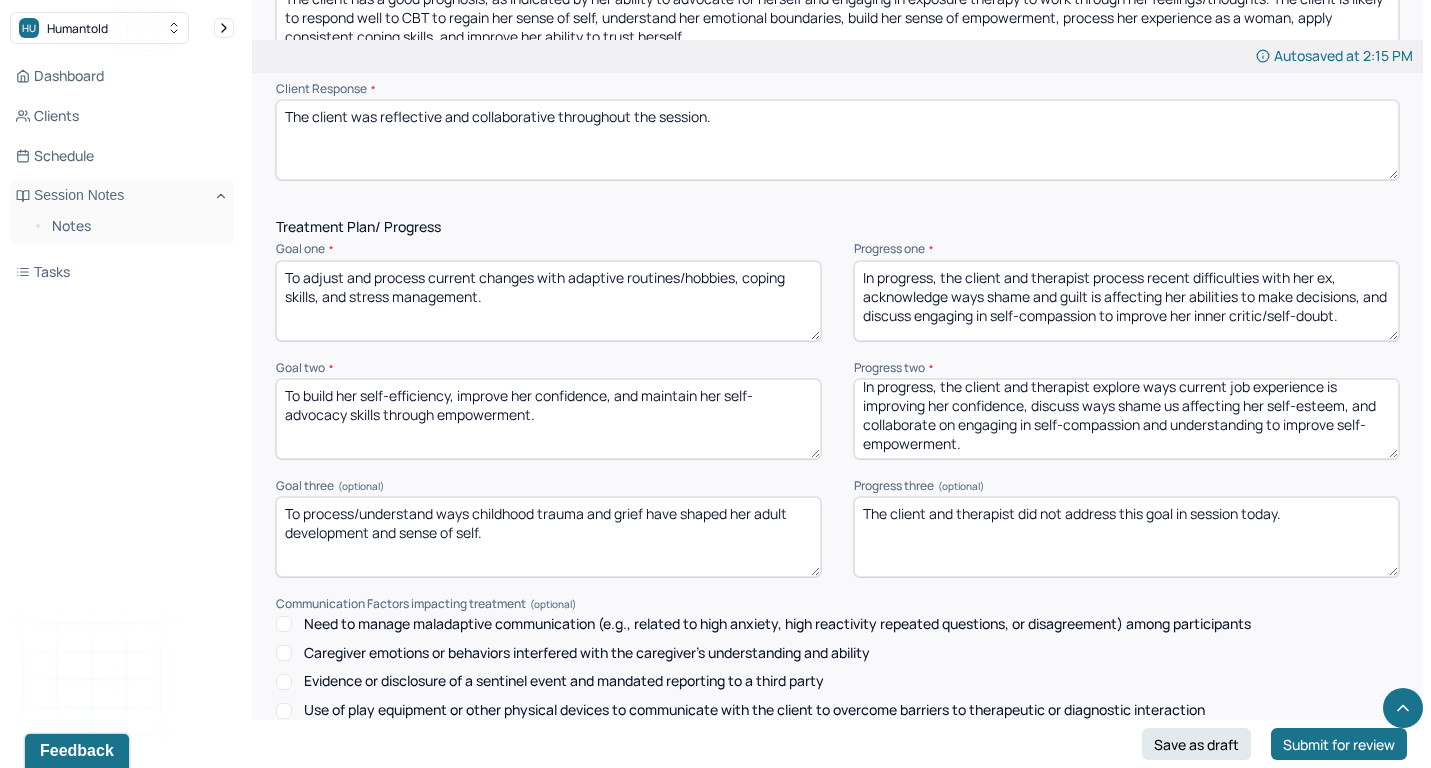 type on "In progress, the client and therapist explore ways current job experience is improving her confidence, discuss ways shame us affecting her self-esteem, and collaborate on engaging in self-compassion and understanding to improve self-empowerment." 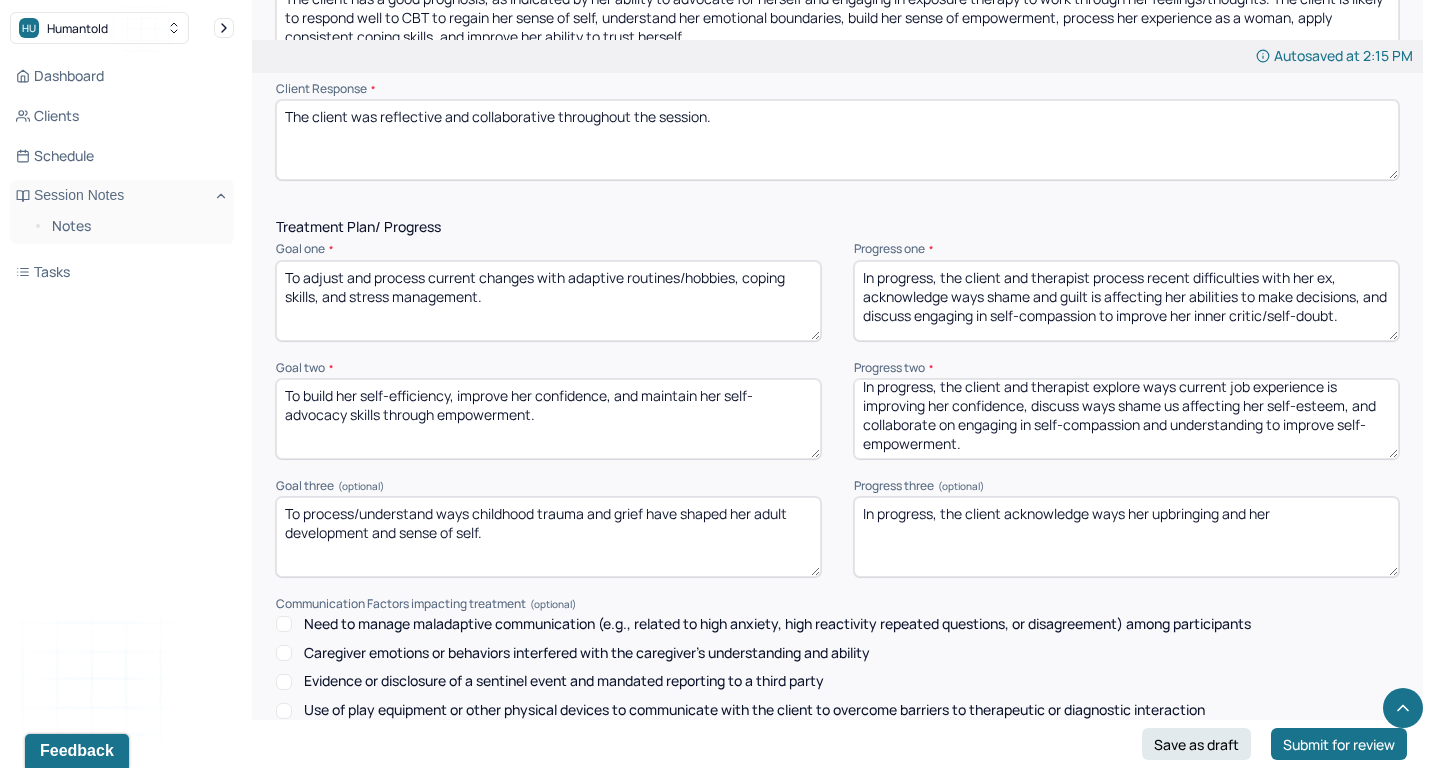 click on "In progress, the client acknowledge ways her uprbringing and her" at bounding box center [1126, 537] 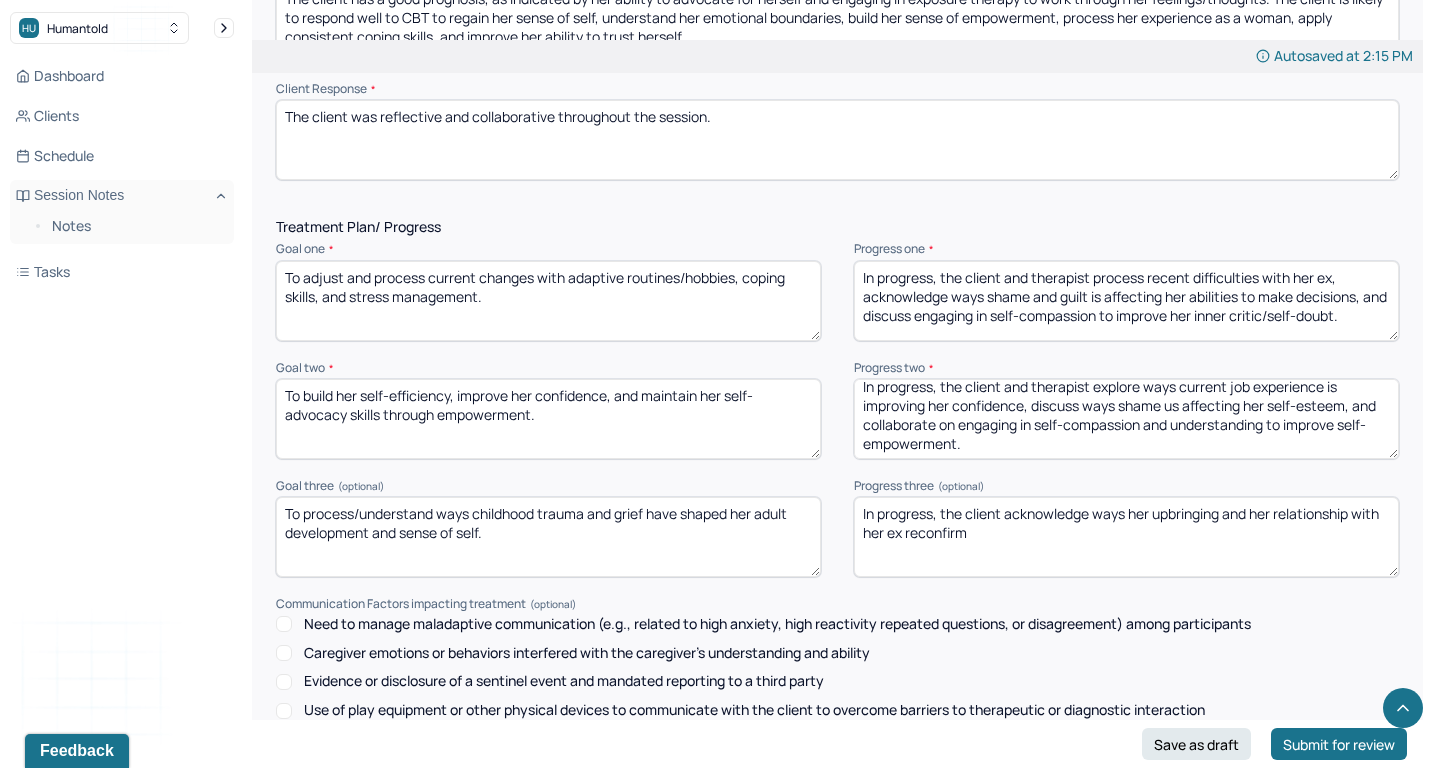 click on "In progress, the client acknowledge ways her uprbringing and her" at bounding box center [1126, 537] 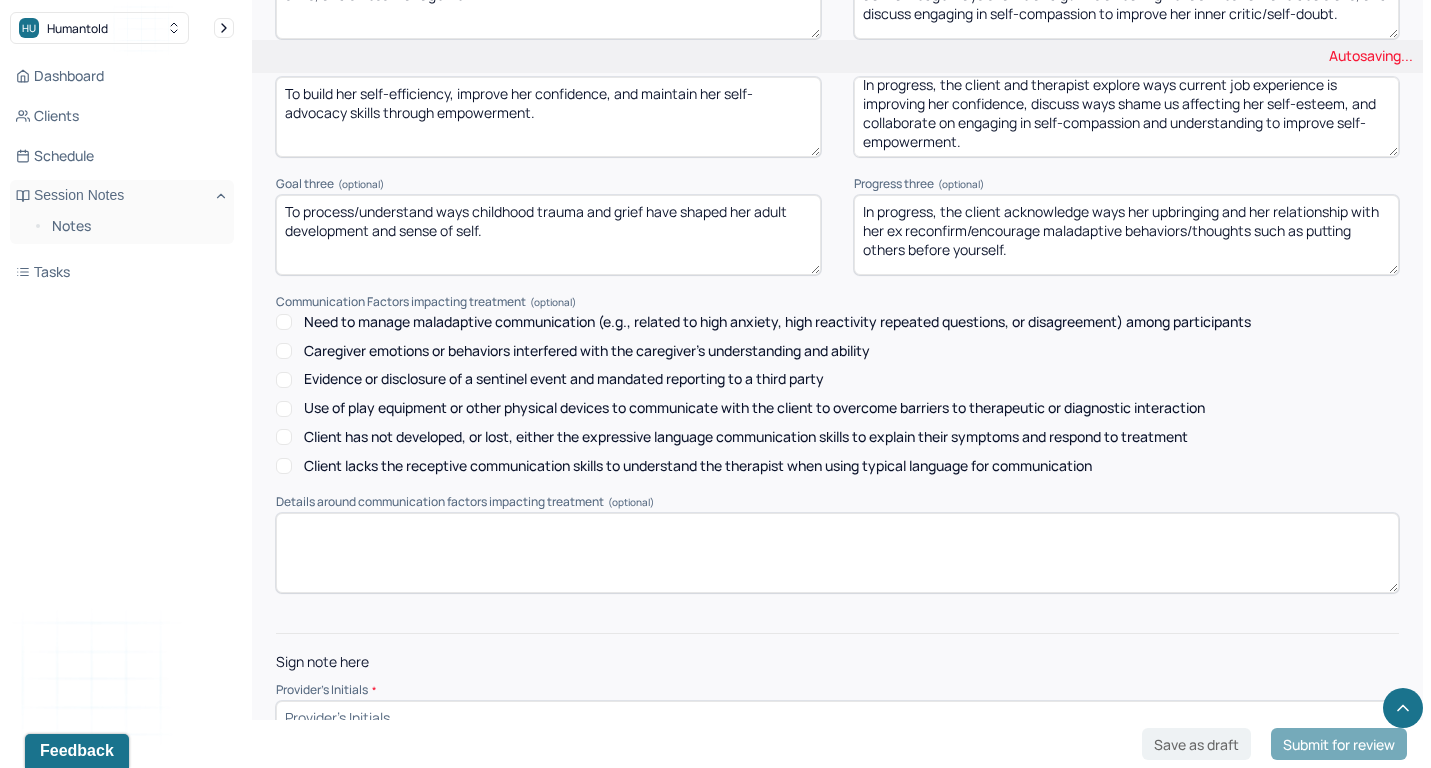 scroll, scrollTop: 2792, scrollLeft: 0, axis: vertical 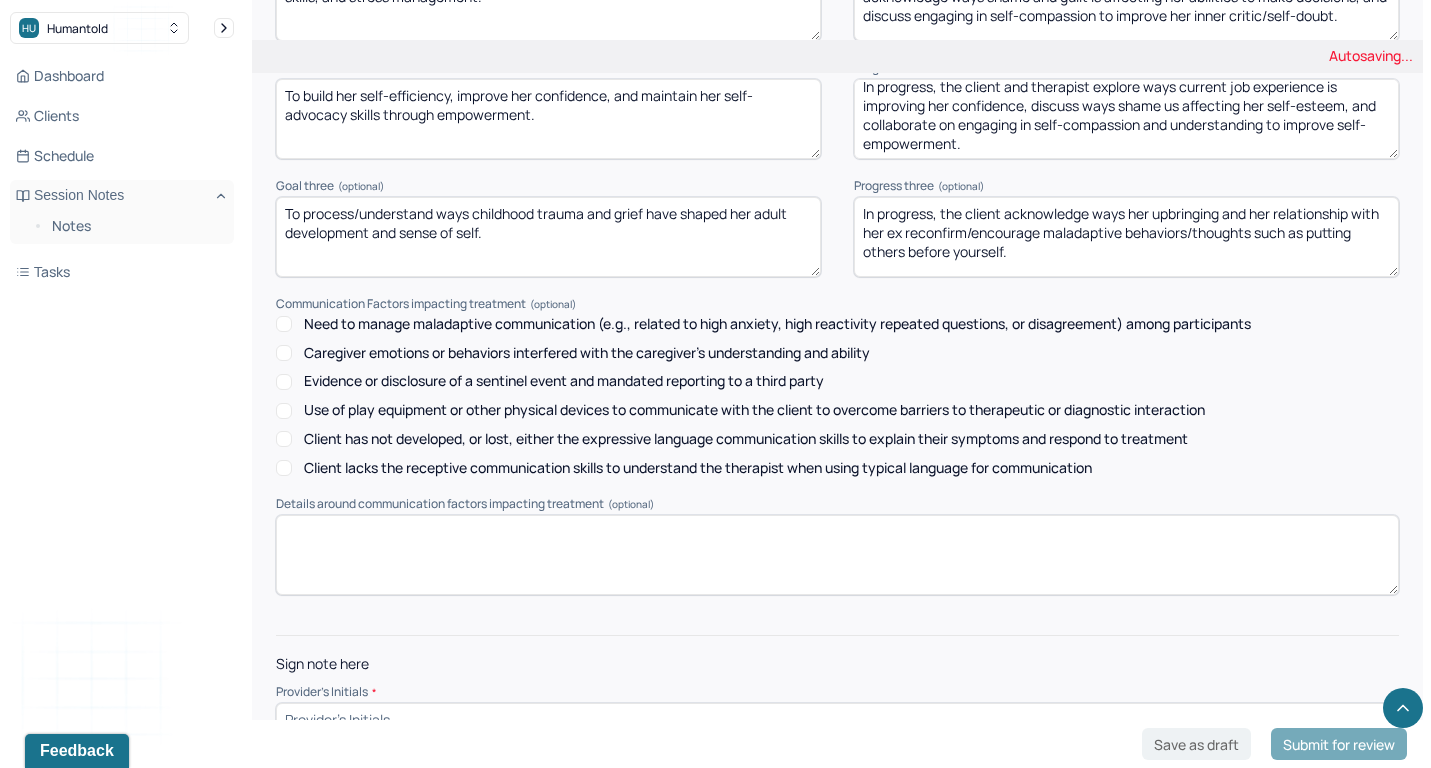 type on "In progress, the client acknowledge ways her upbringing and her relationship with her ex reconfirm/encourage maladaptive behaviors/thoughts such as putting others before yourself." 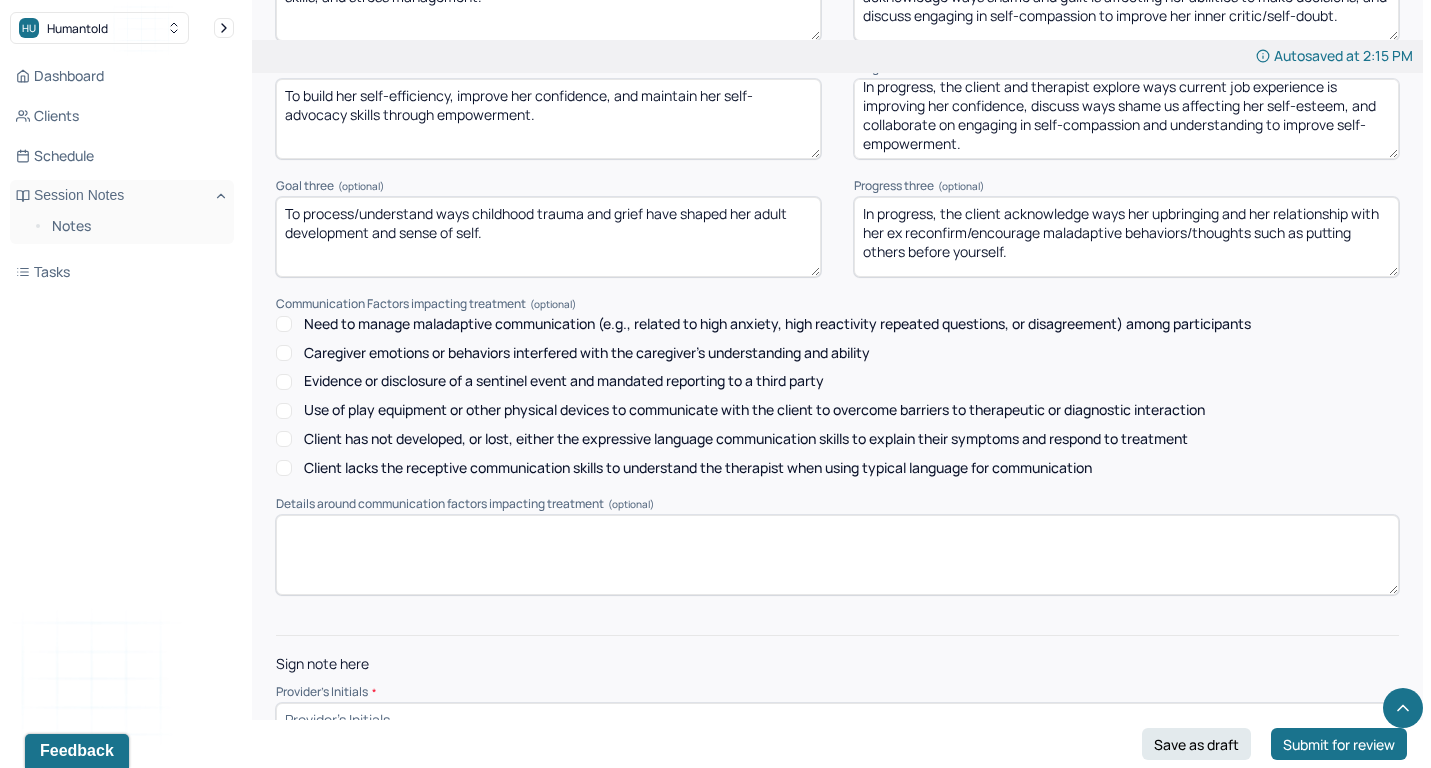 click at bounding box center [837, 719] 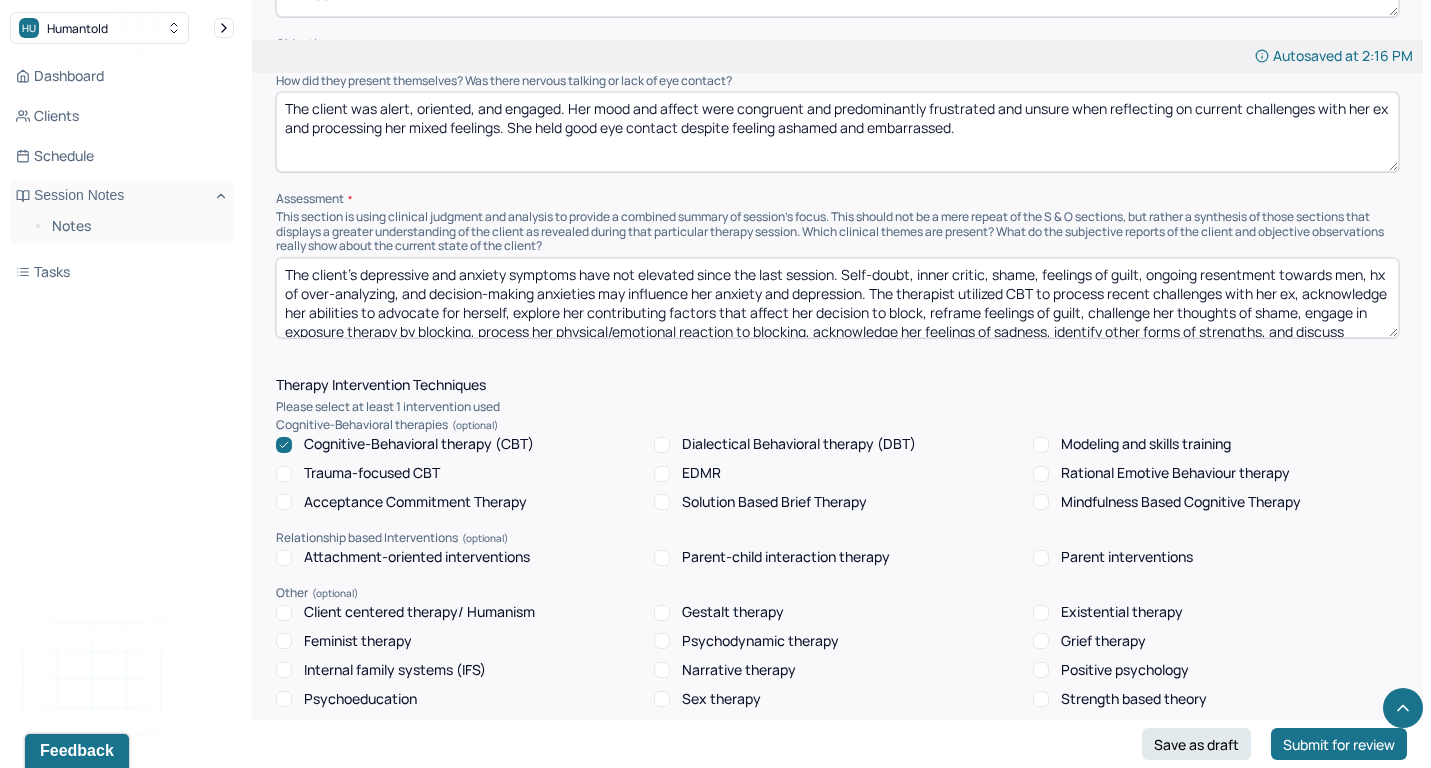 scroll, scrollTop: 1379, scrollLeft: 0, axis: vertical 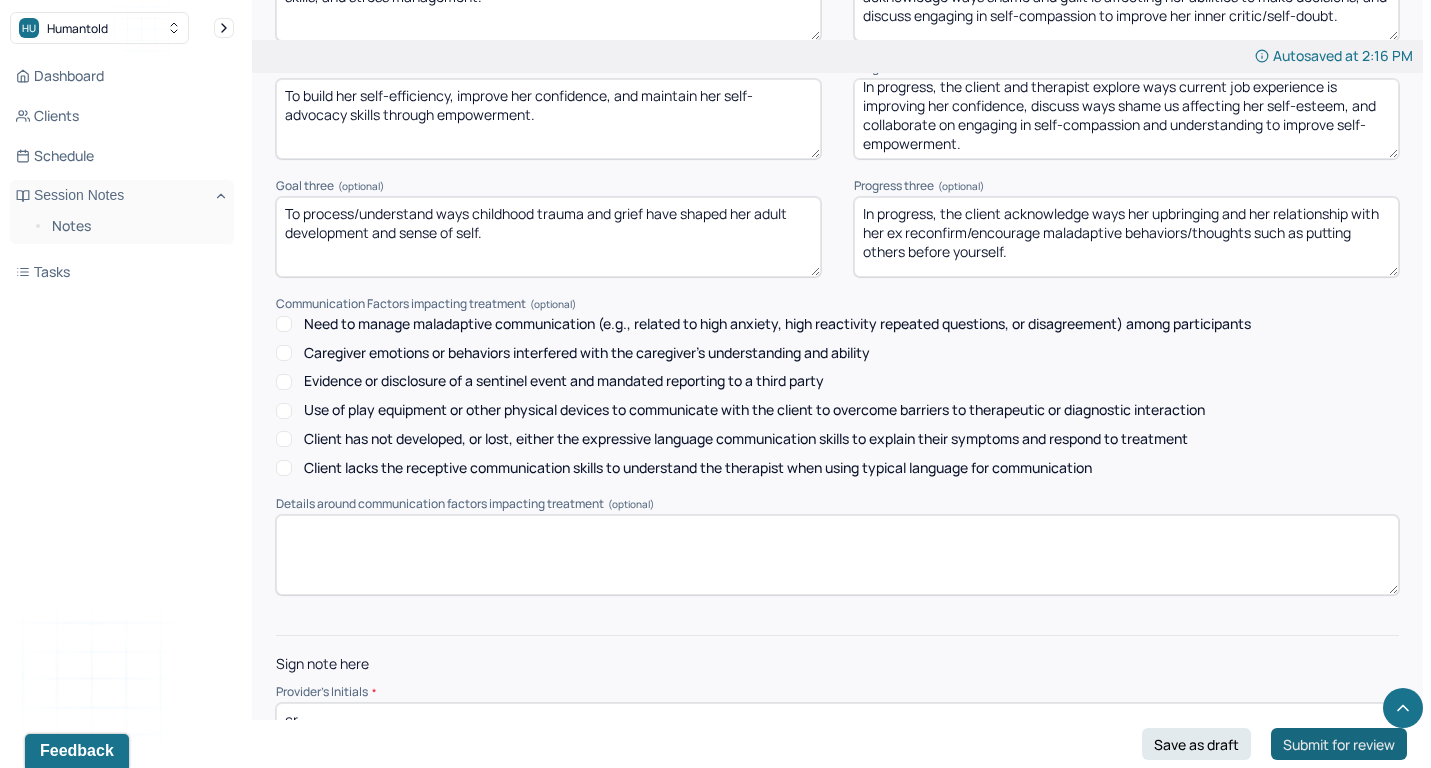type on "cr" 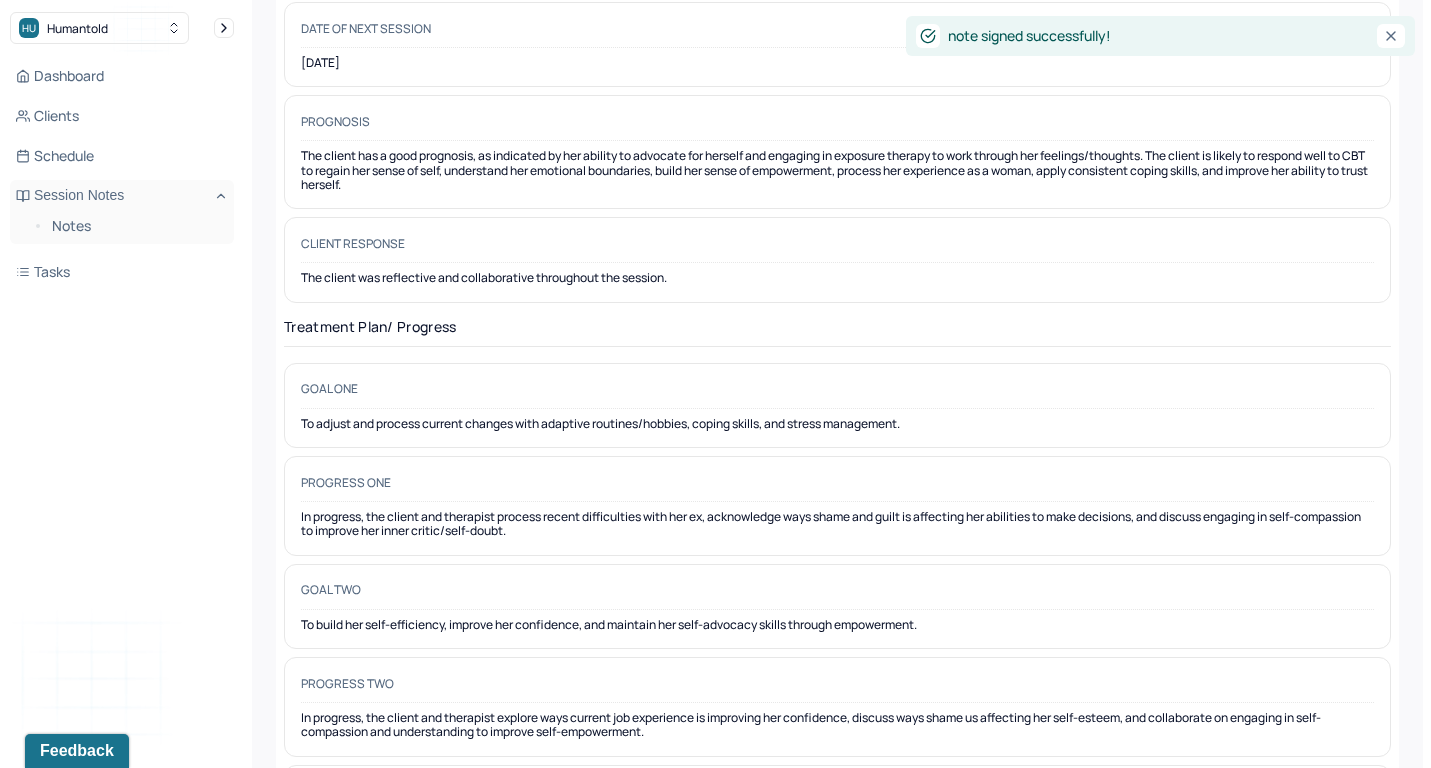 scroll, scrollTop: 0, scrollLeft: 0, axis: both 